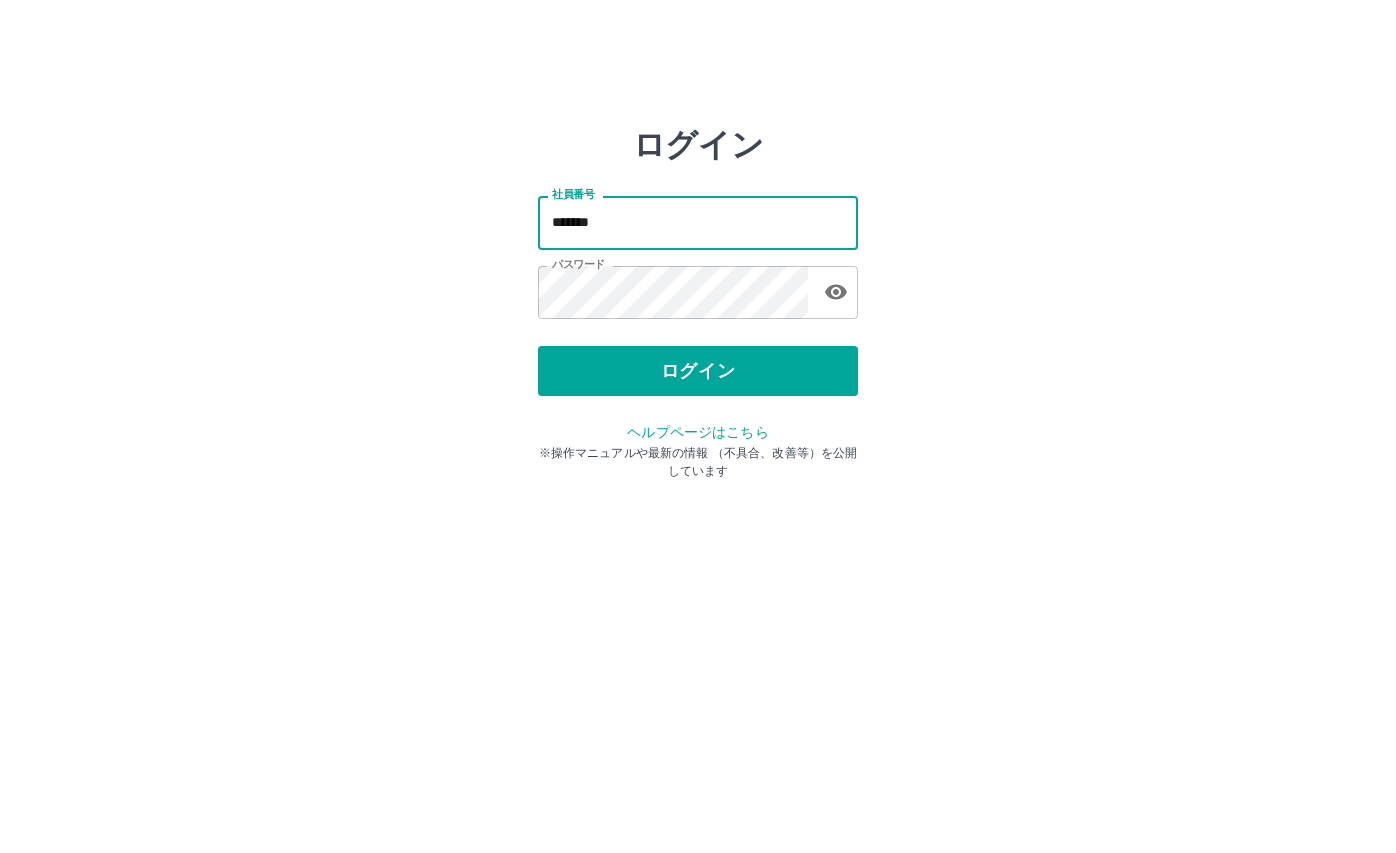 click on "*******" at bounding box center (698, 222) 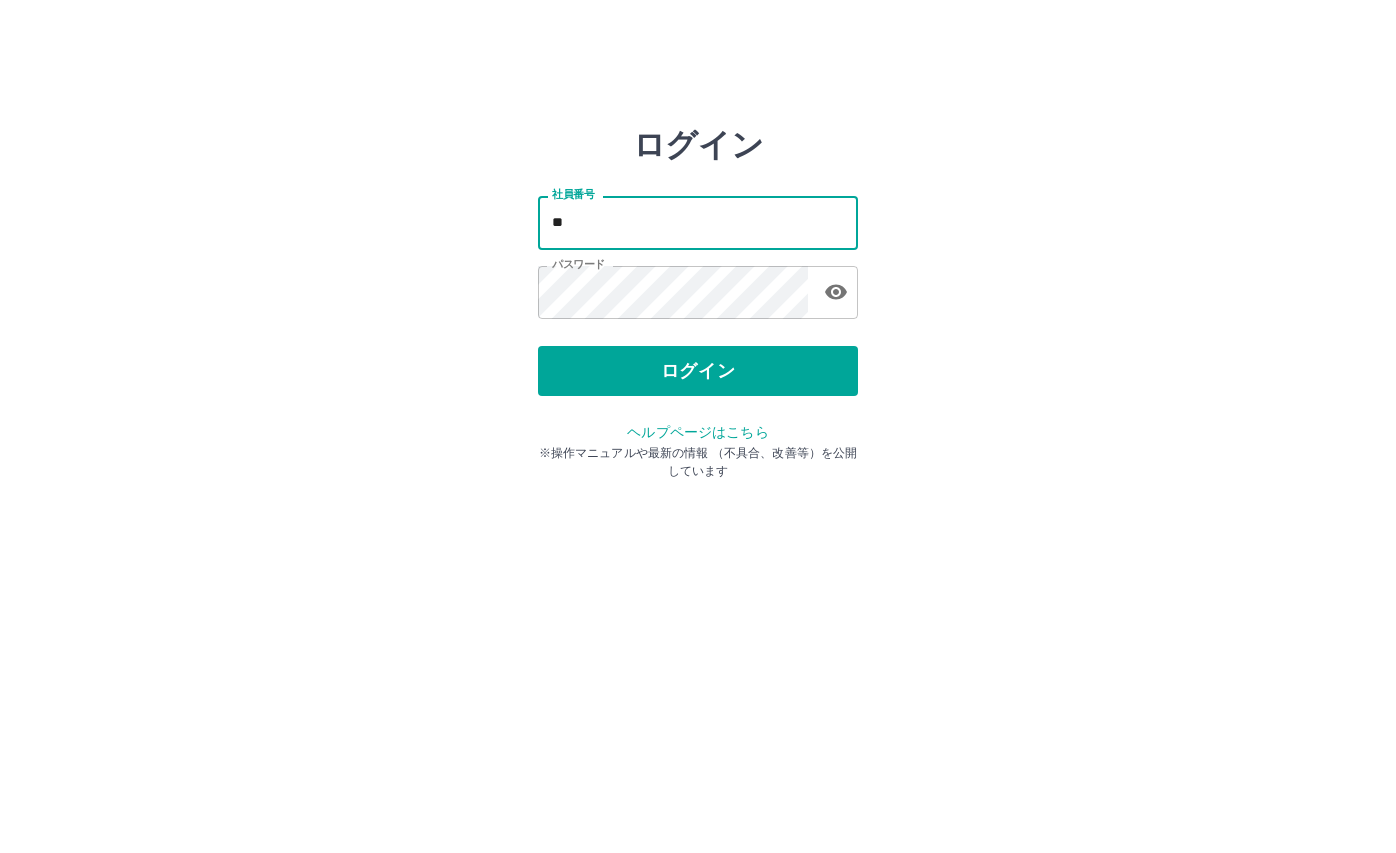 type on "*" 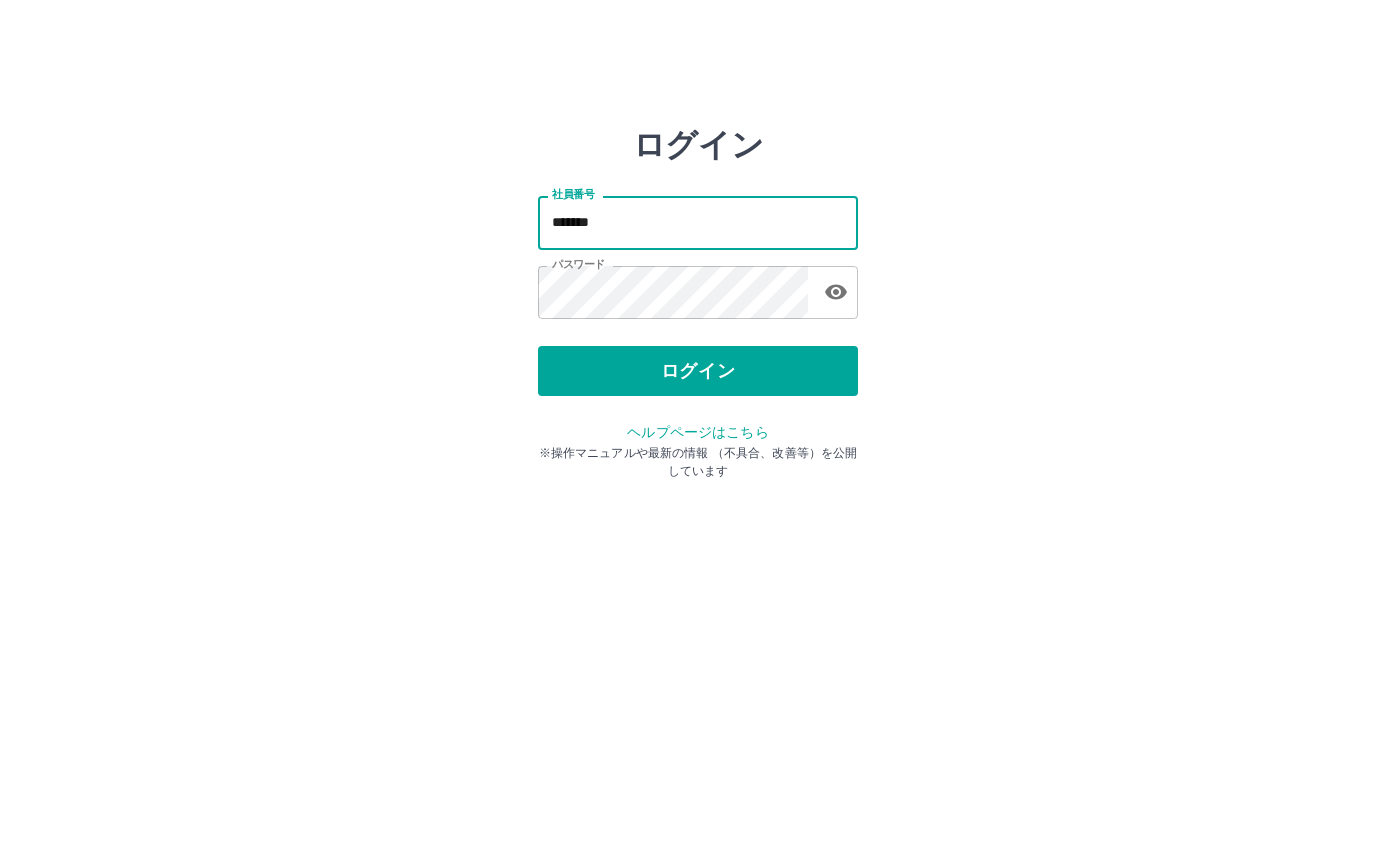 type on "*******" 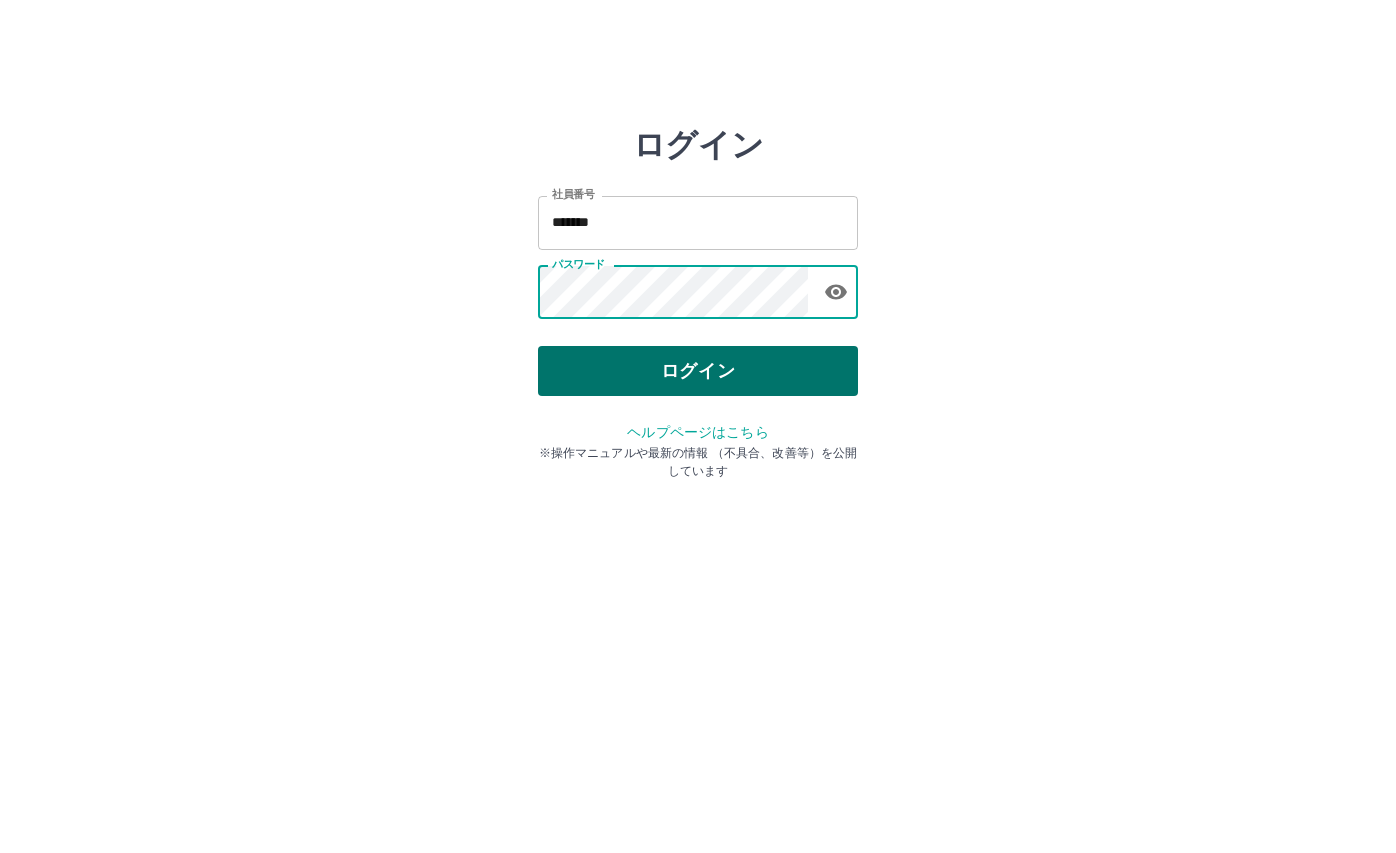 click on "ログイン" at bounding box center [698, 371] 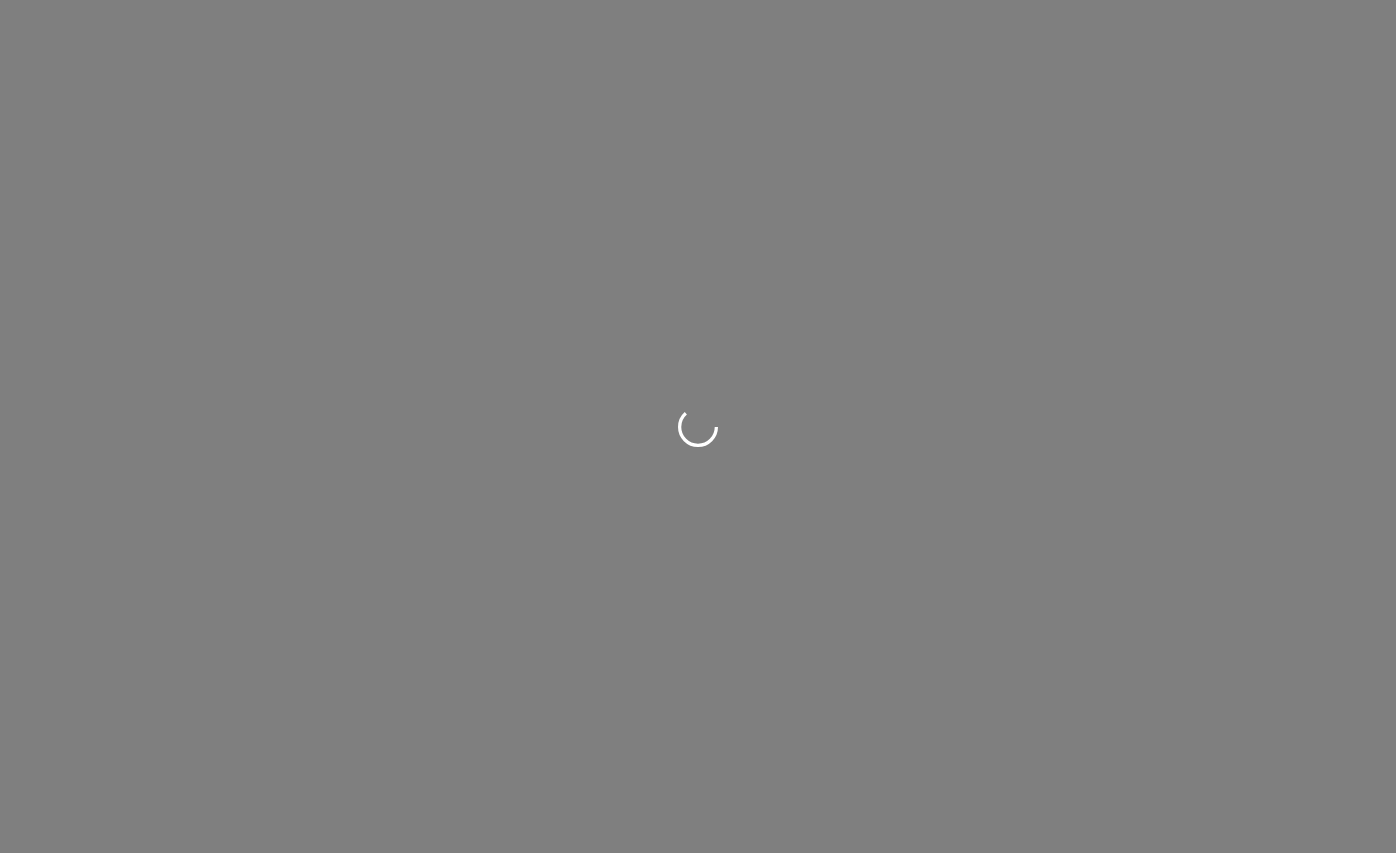 scroll, scrollTop: 0, scrollLeft: 0, axis: both 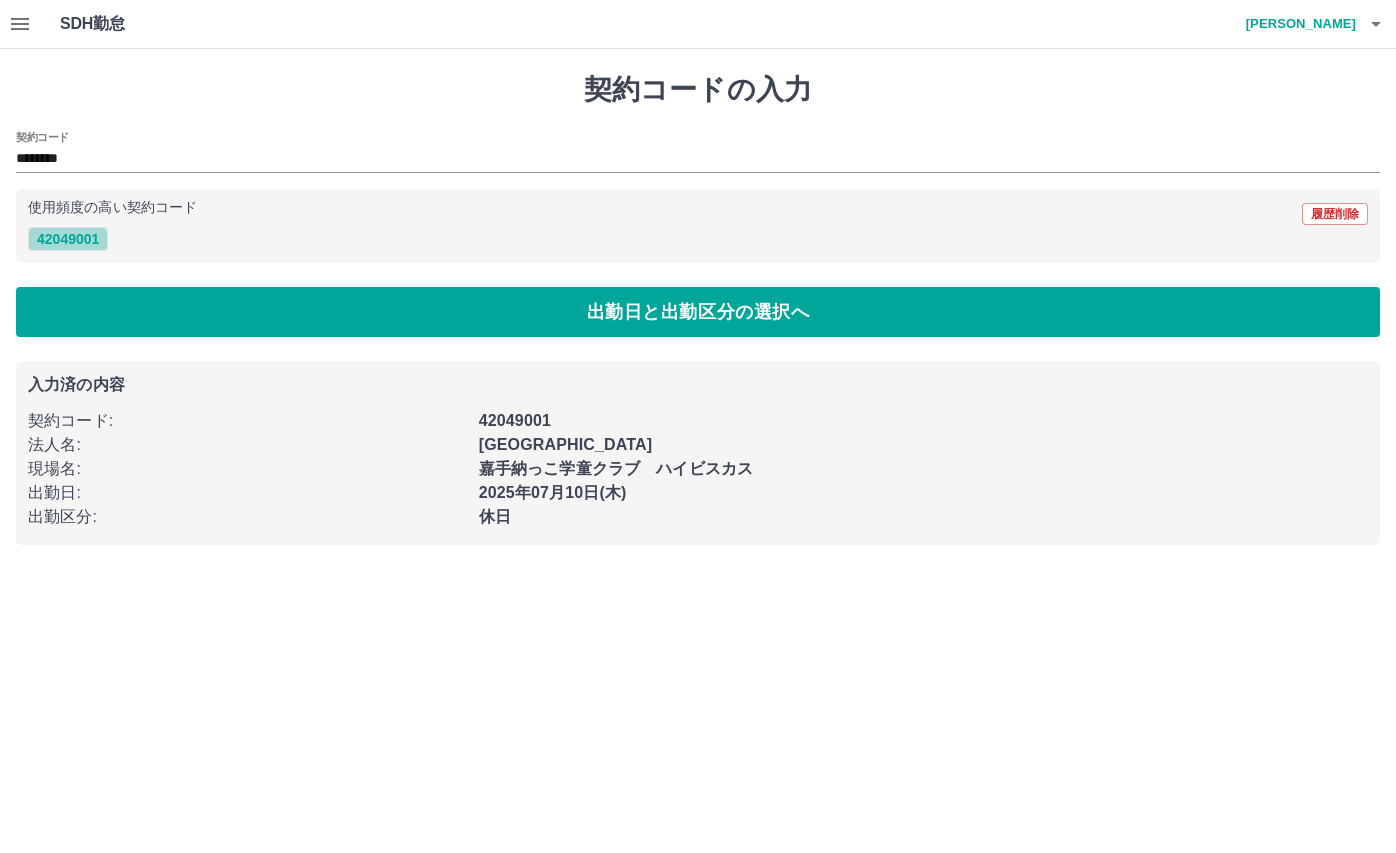 click on "42049001" at bounding box center (68, 239) 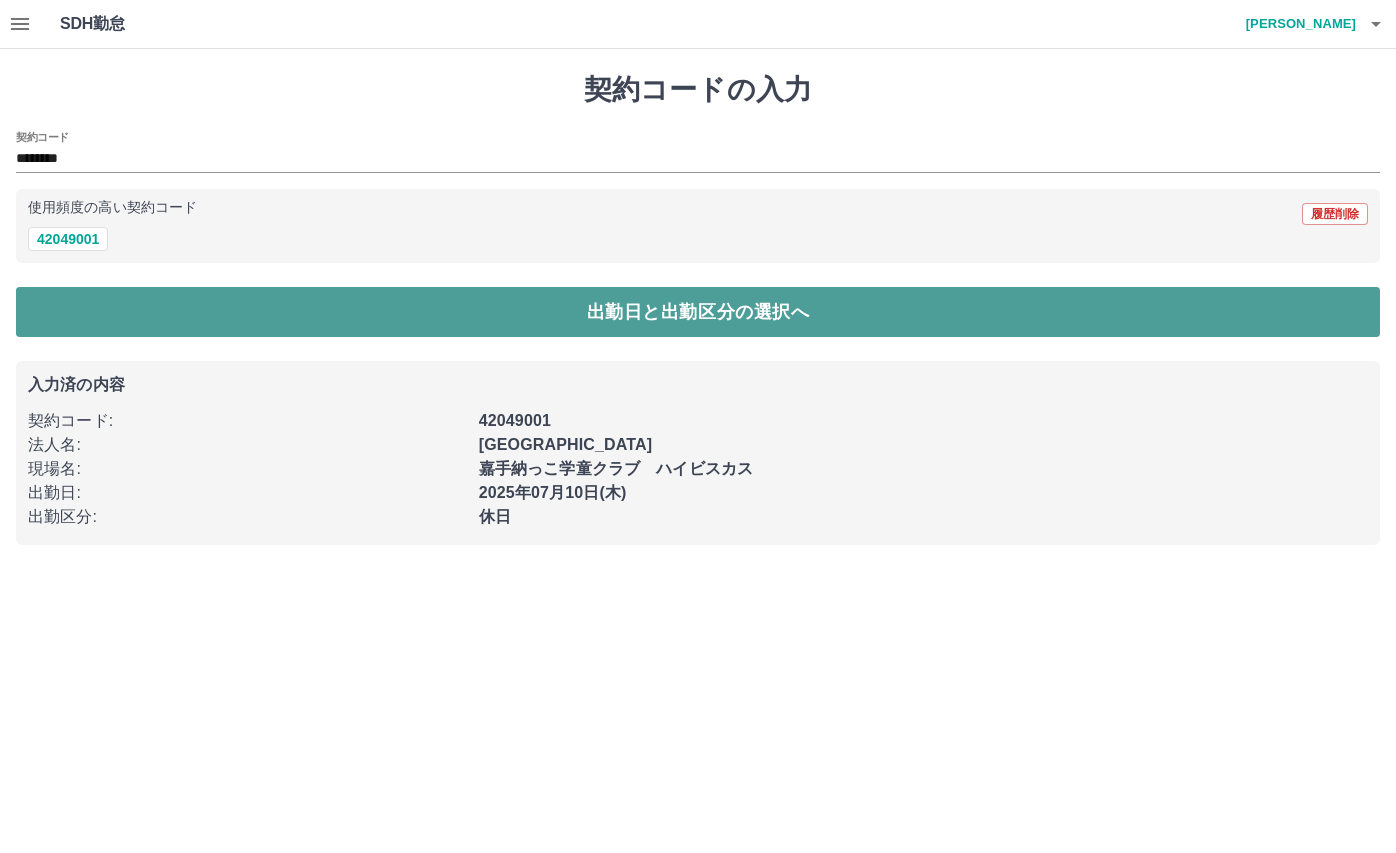 click on "出勤日と出勤区分の選択へ" at bounding box center [698, 312] 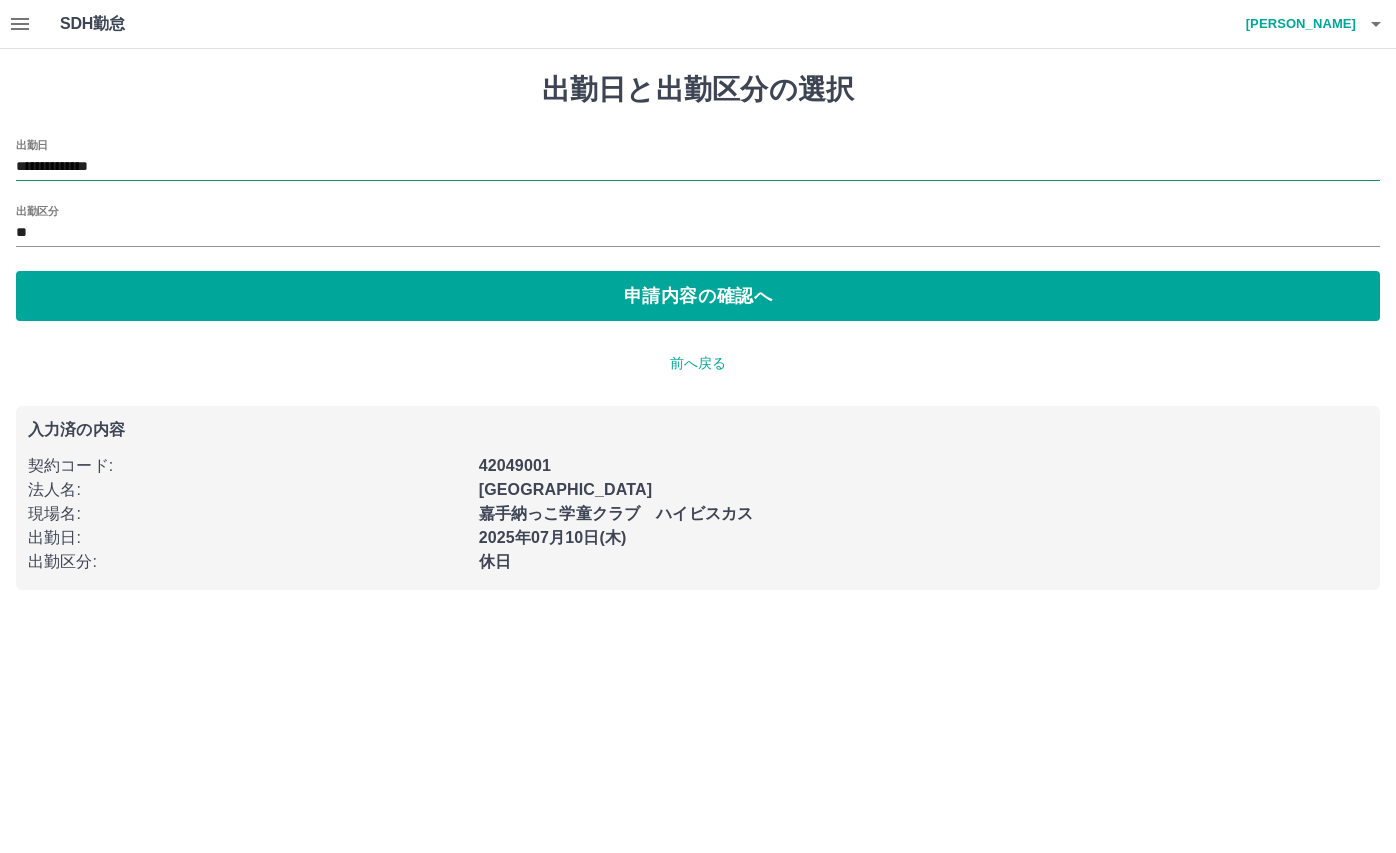 click on "**********" at bounding box center (698, 167) 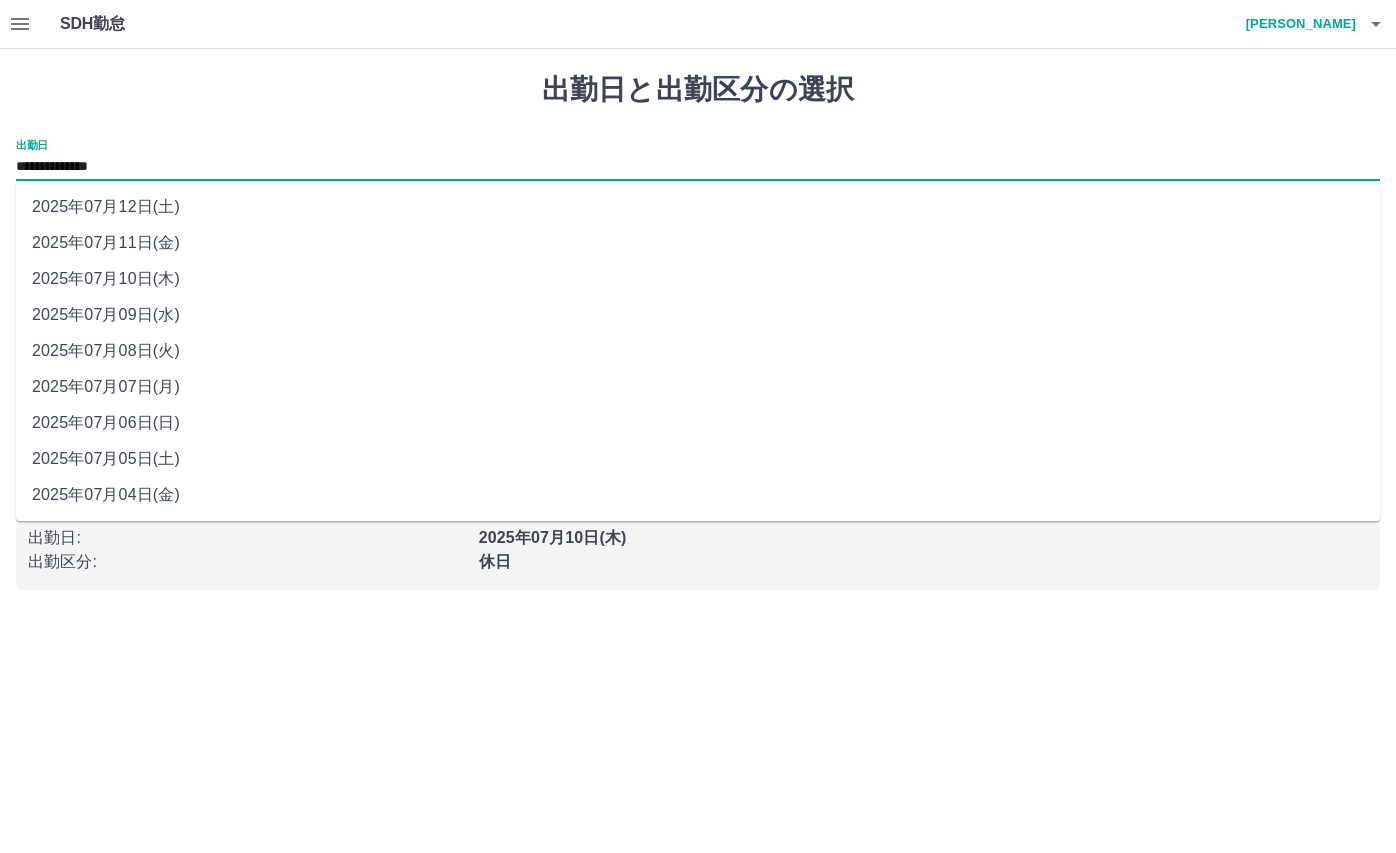 click on "2025年07月11日(金)" at bounding box center (698, 243) 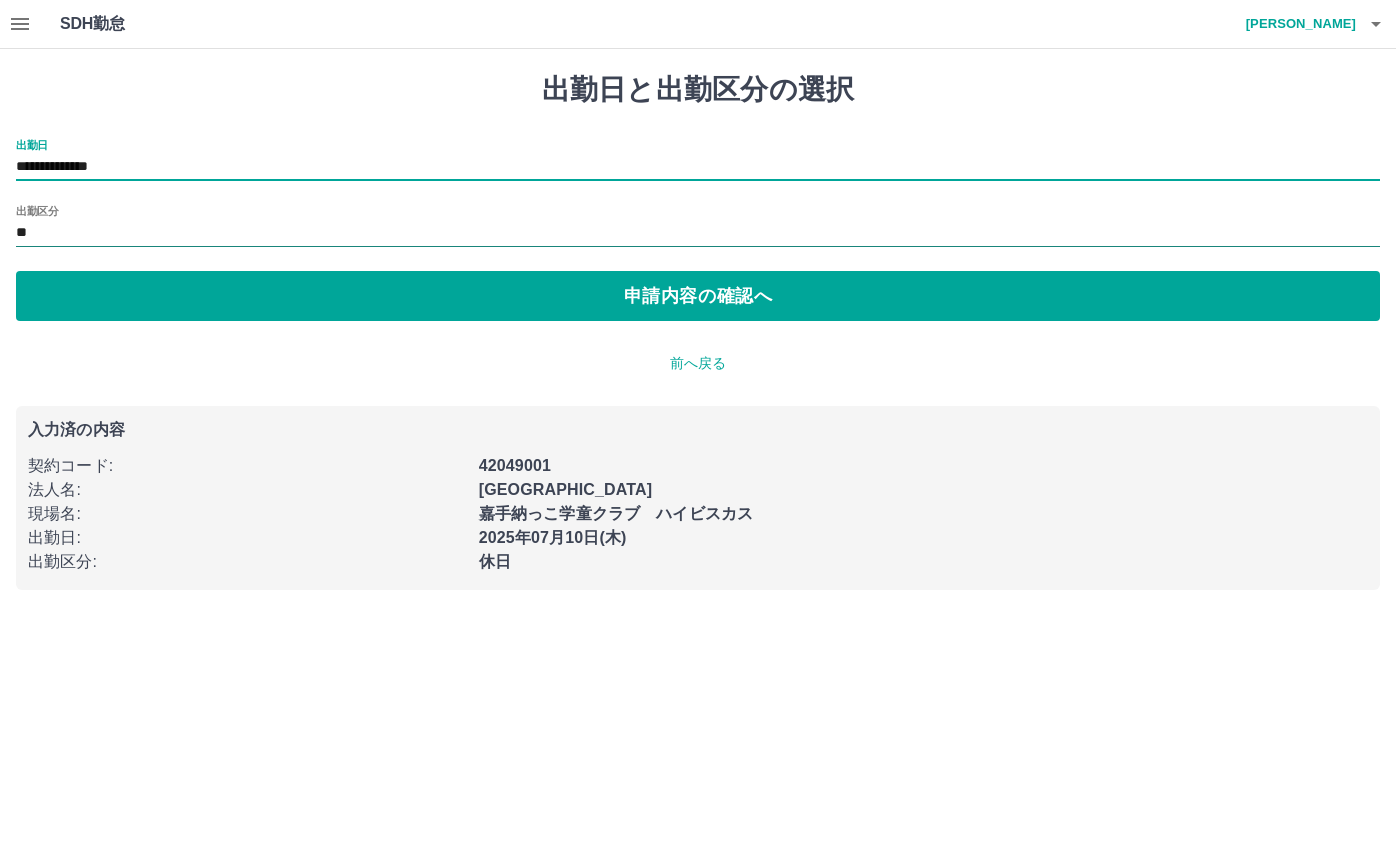 click on "**" at bounding box center [698, 233] 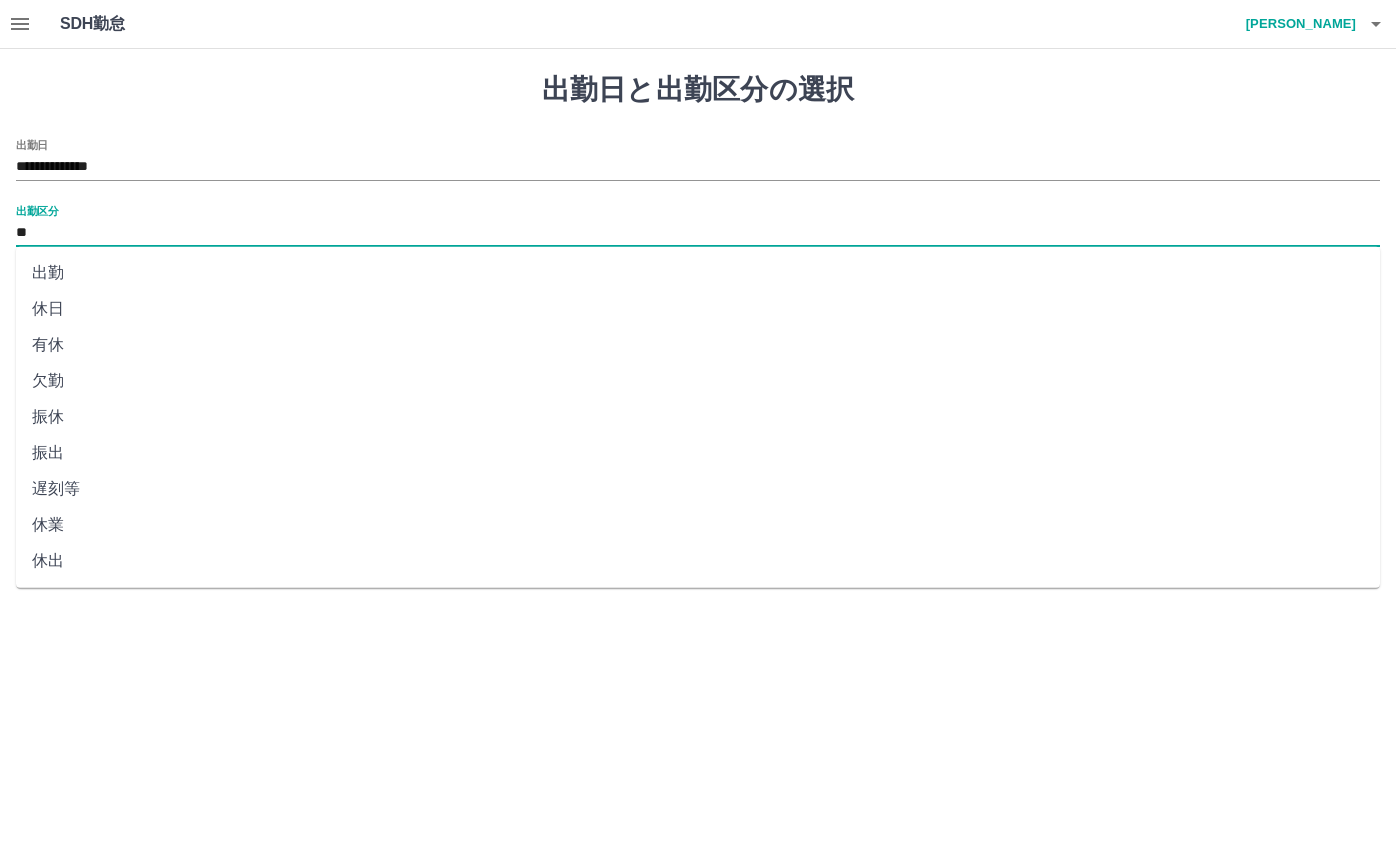 click on "遅刻等" at bounding box center [698, 489] 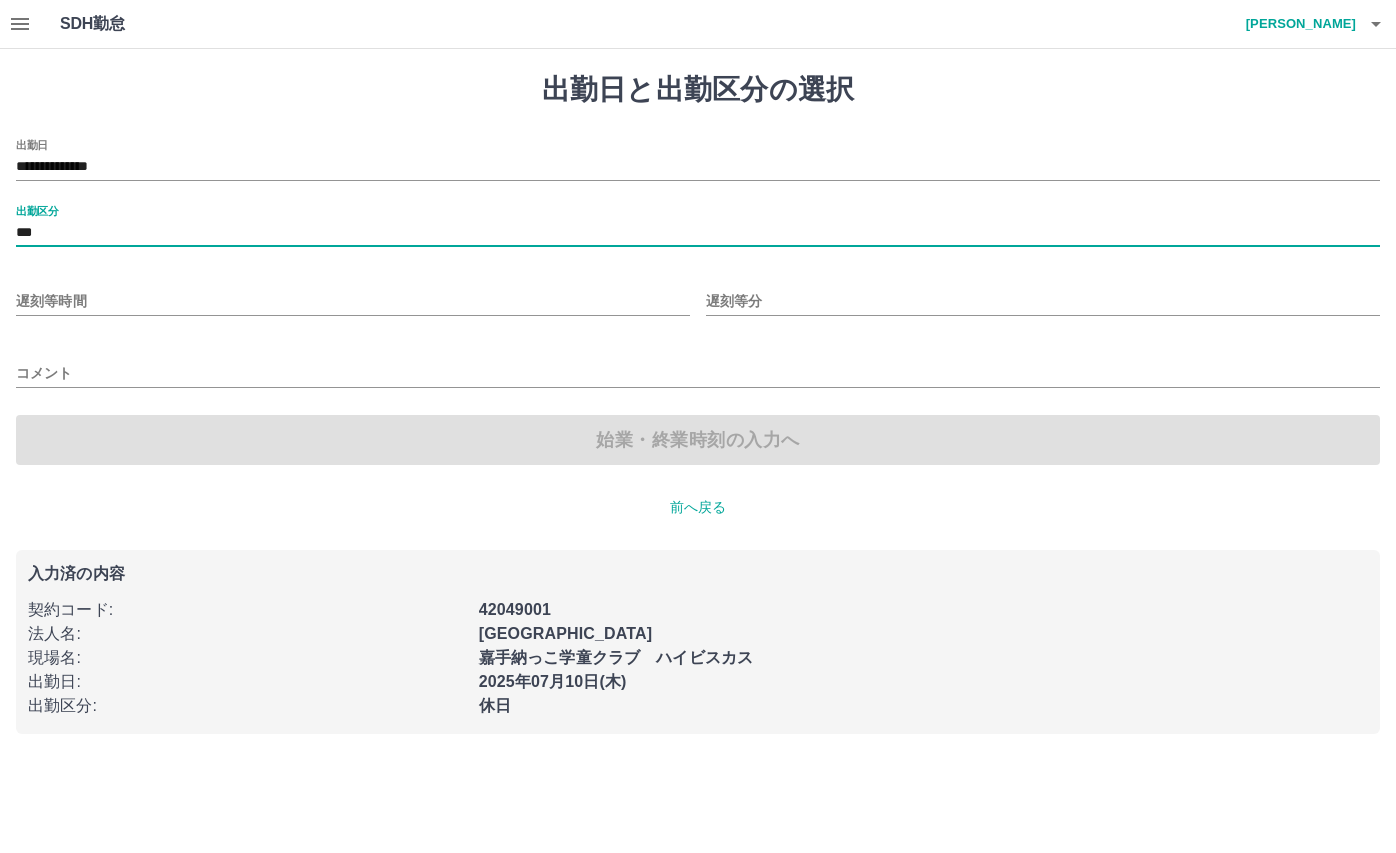 click on "遅刻等時間" at bounding box center (353, 301) 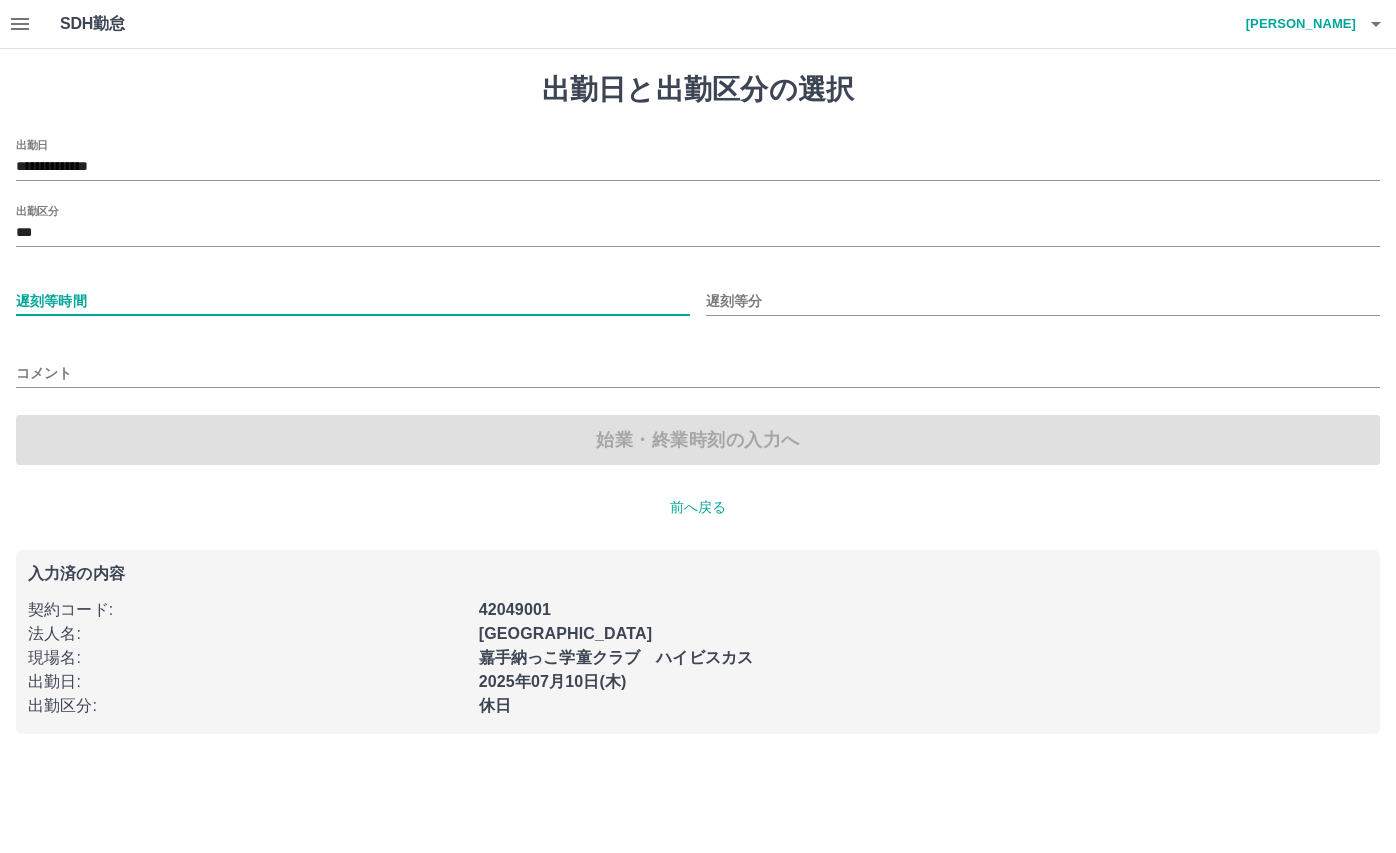 click on "遅刻等時間" at bounding box center (353, 301) 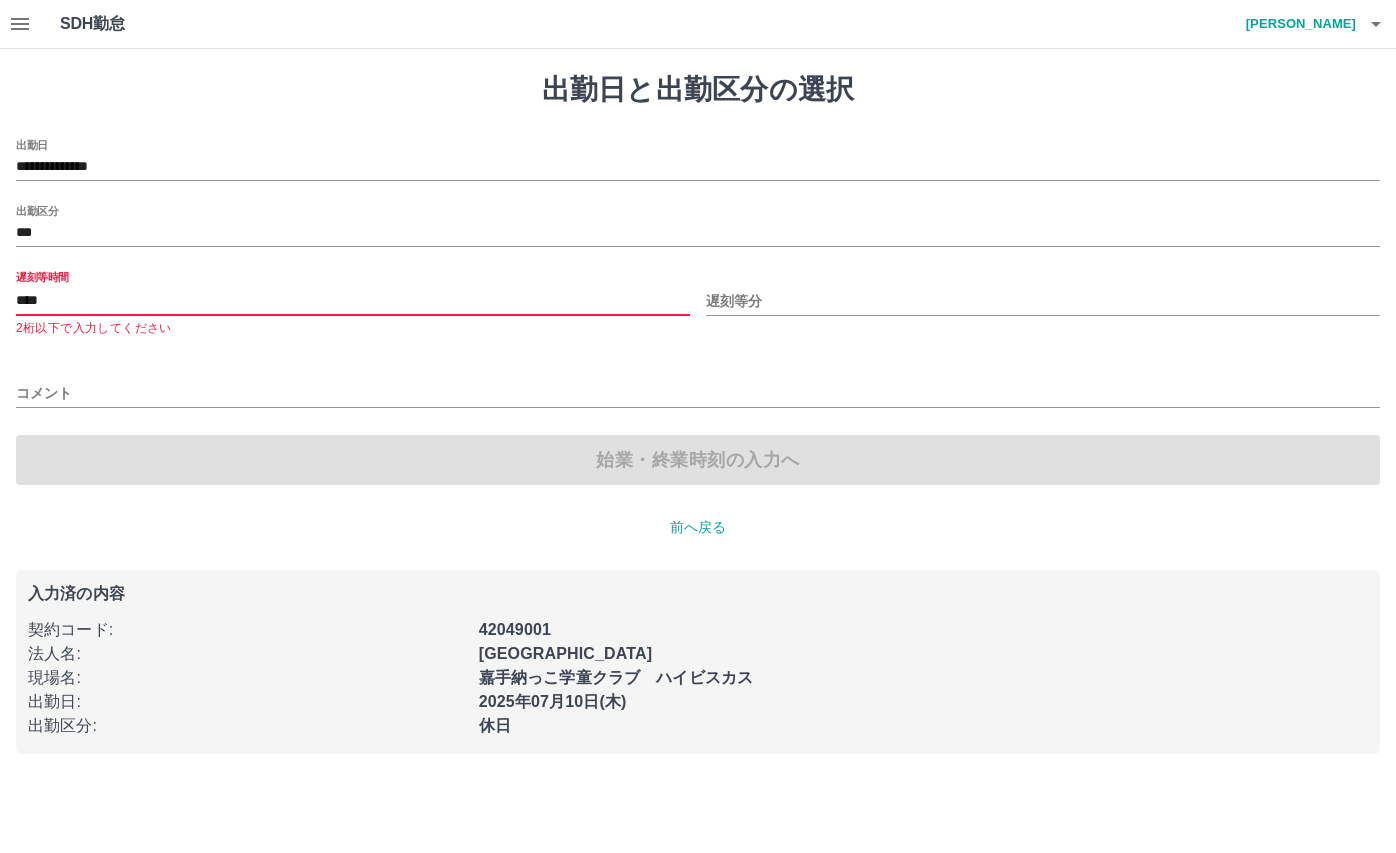 type on "****" 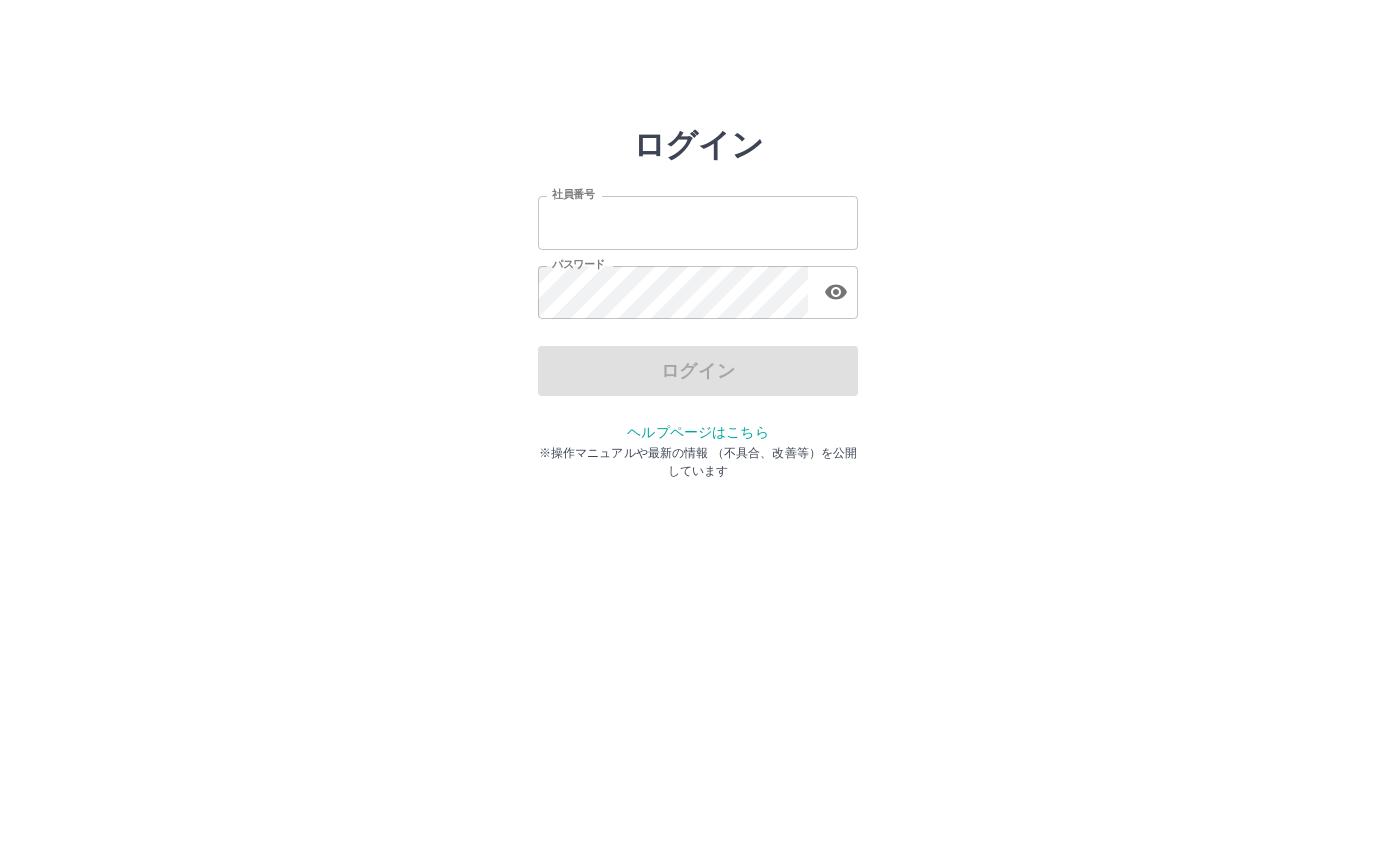 scroll, scrollTop: 0, scrollLeft: 0, axis: both 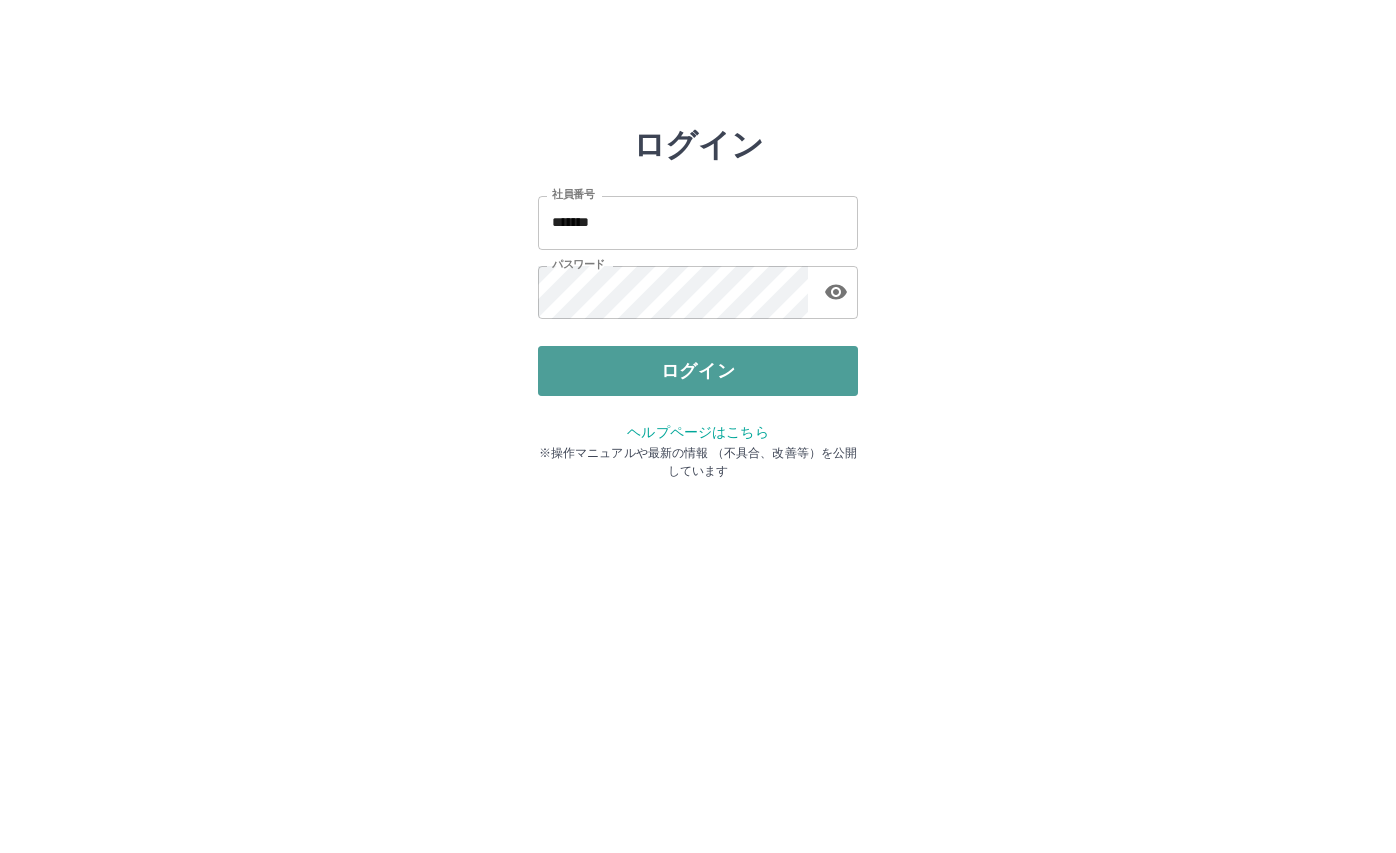 click on "ログイン" at bounding box center [698, 371] 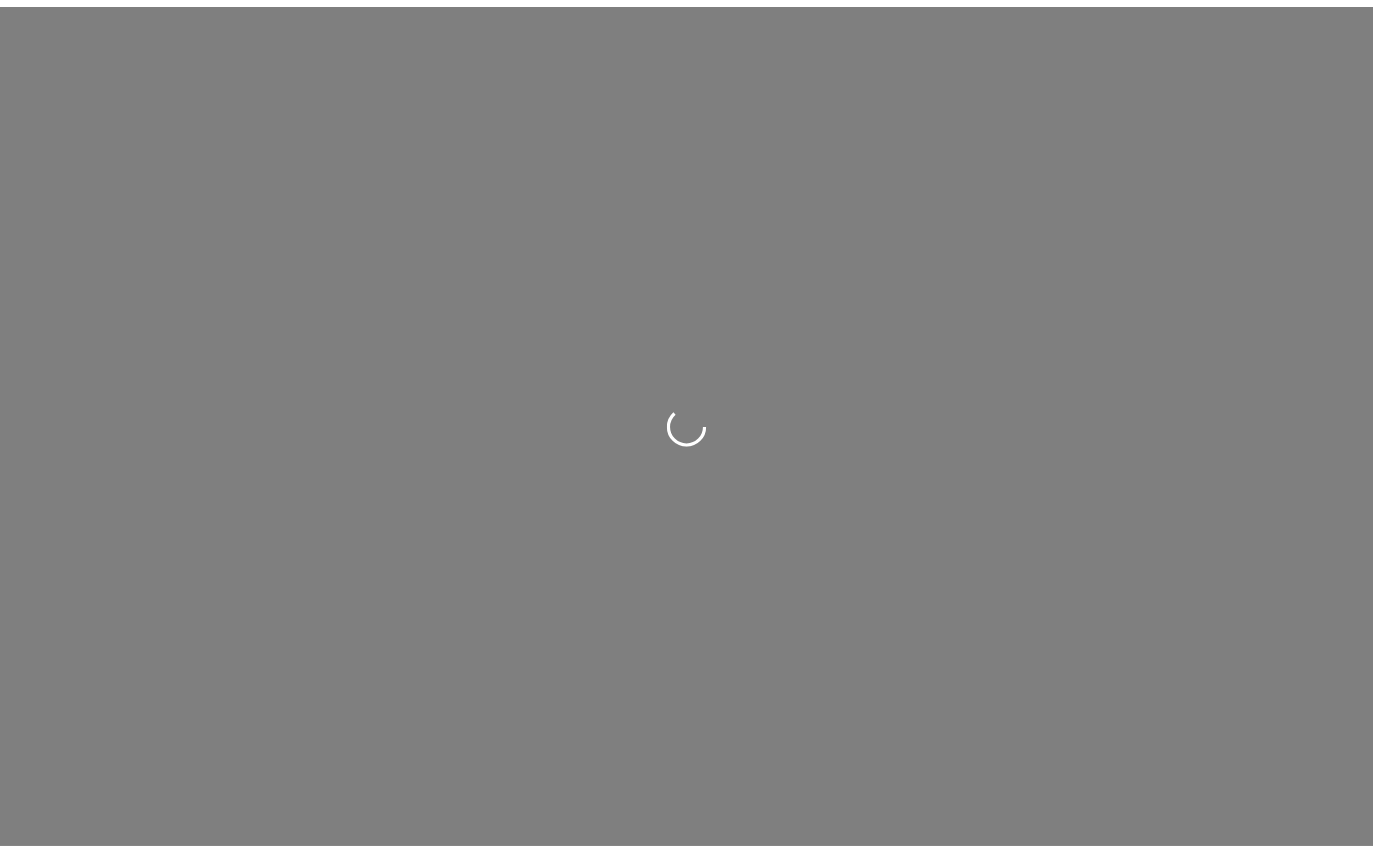 scroll, scrollTop: 0, scrollLeft: 0, axis: both 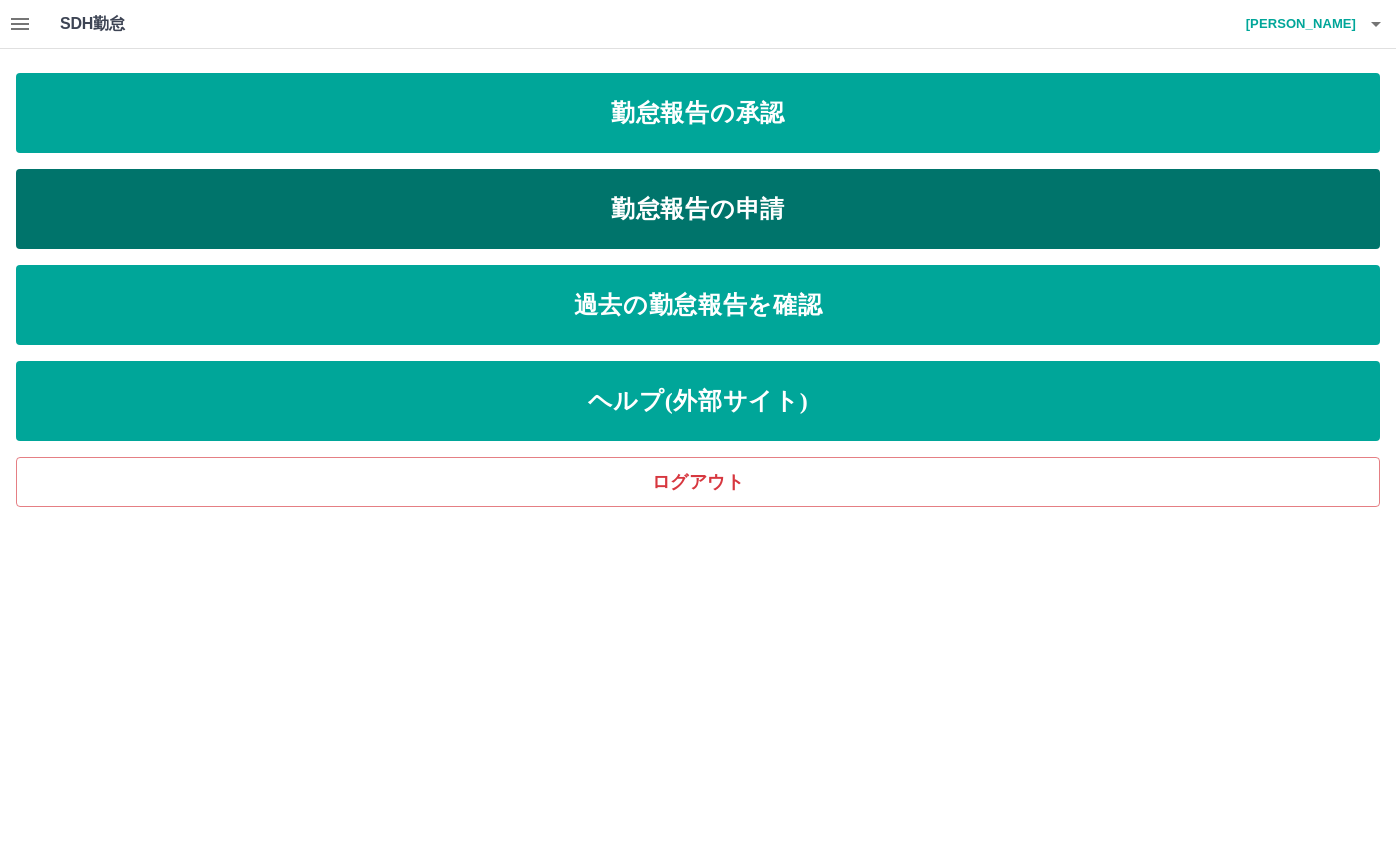 click on "勤怠報告の申請" at bounding box center [698, 209] 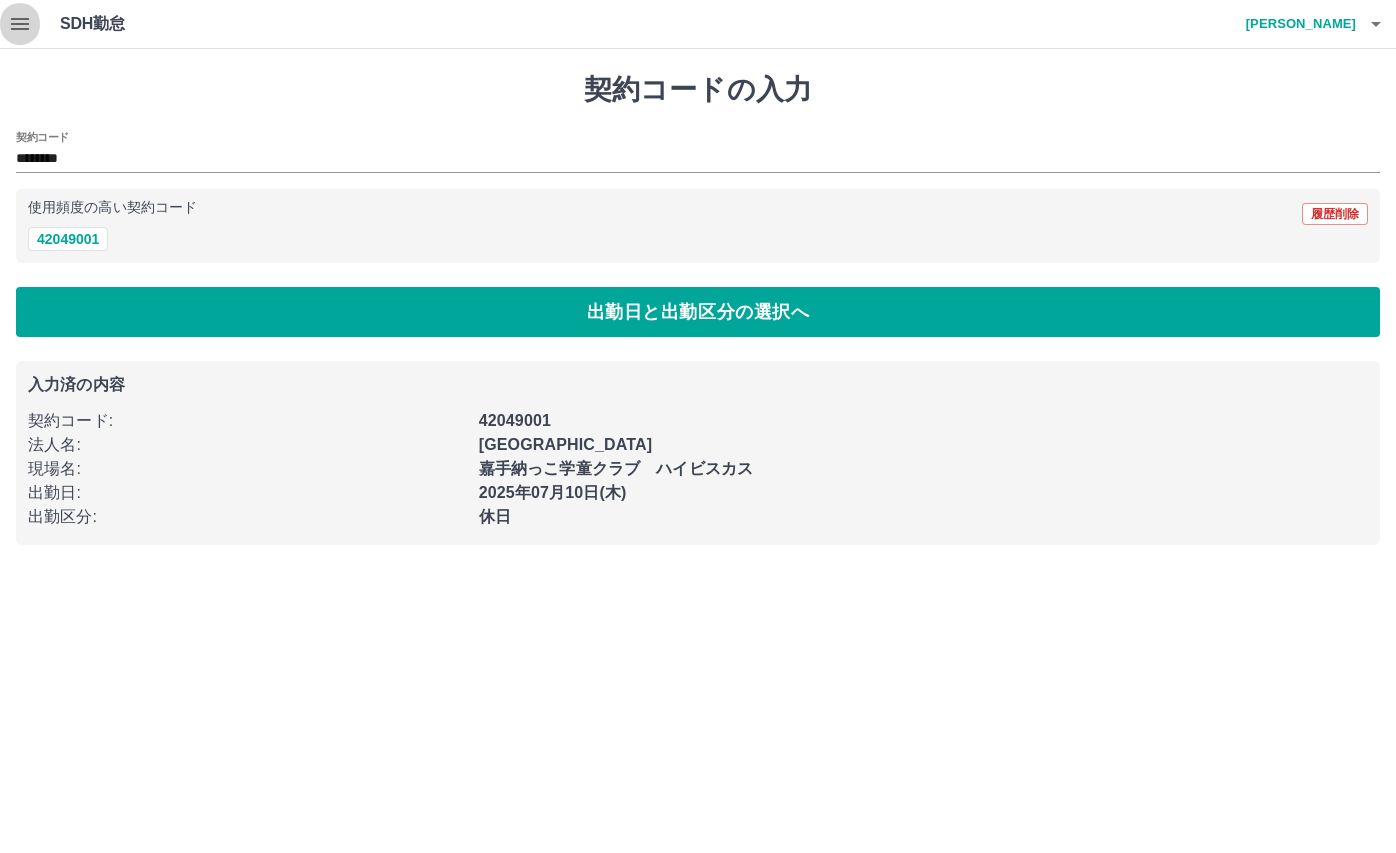click 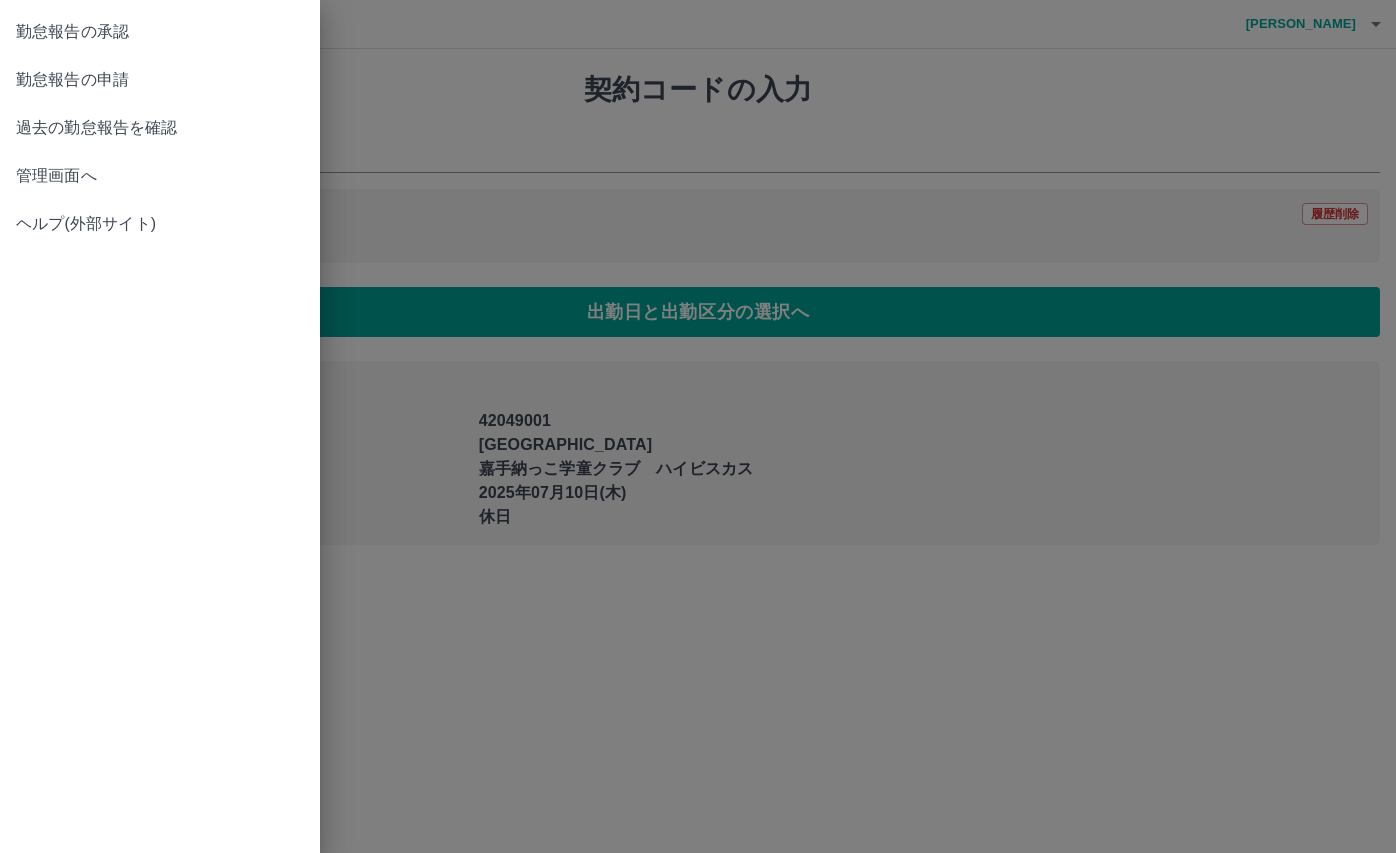 click on "過去の勤怠報告を確認" at bounding box center [160, 128] 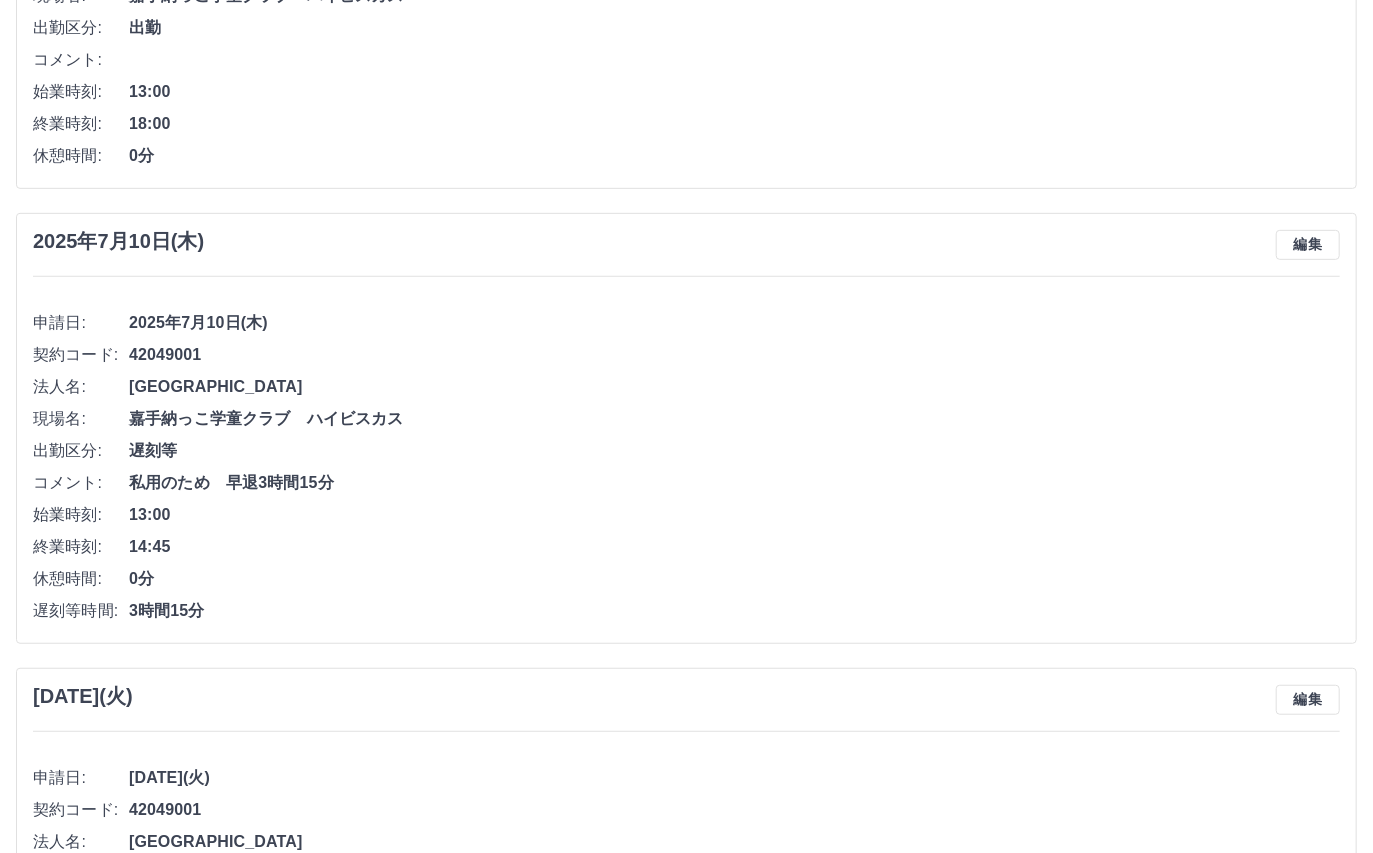scroll, scrollTop: 400, scrollLeft: 0, axis: vertical 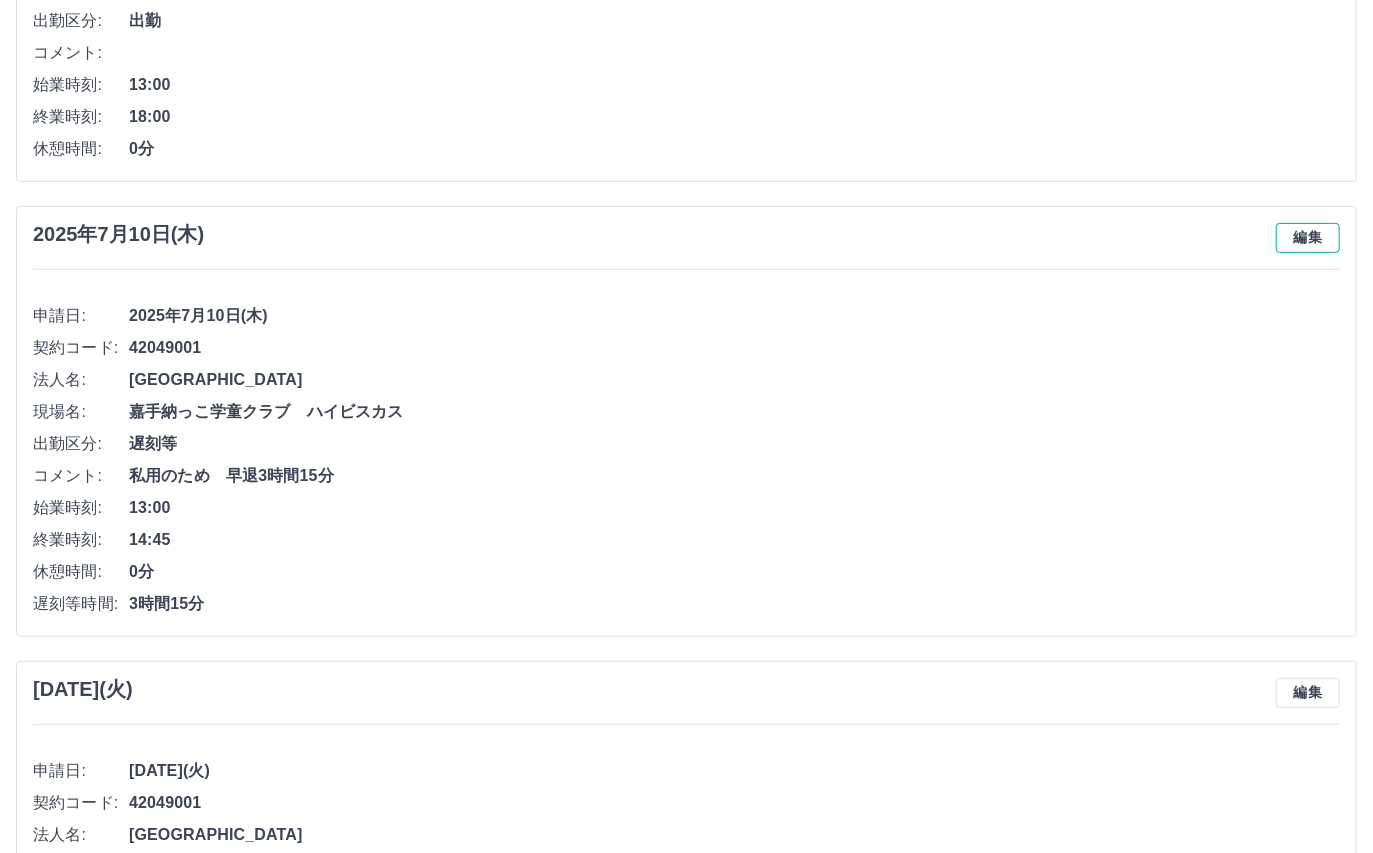 click on "編集" at bounding box center [1308, 238] 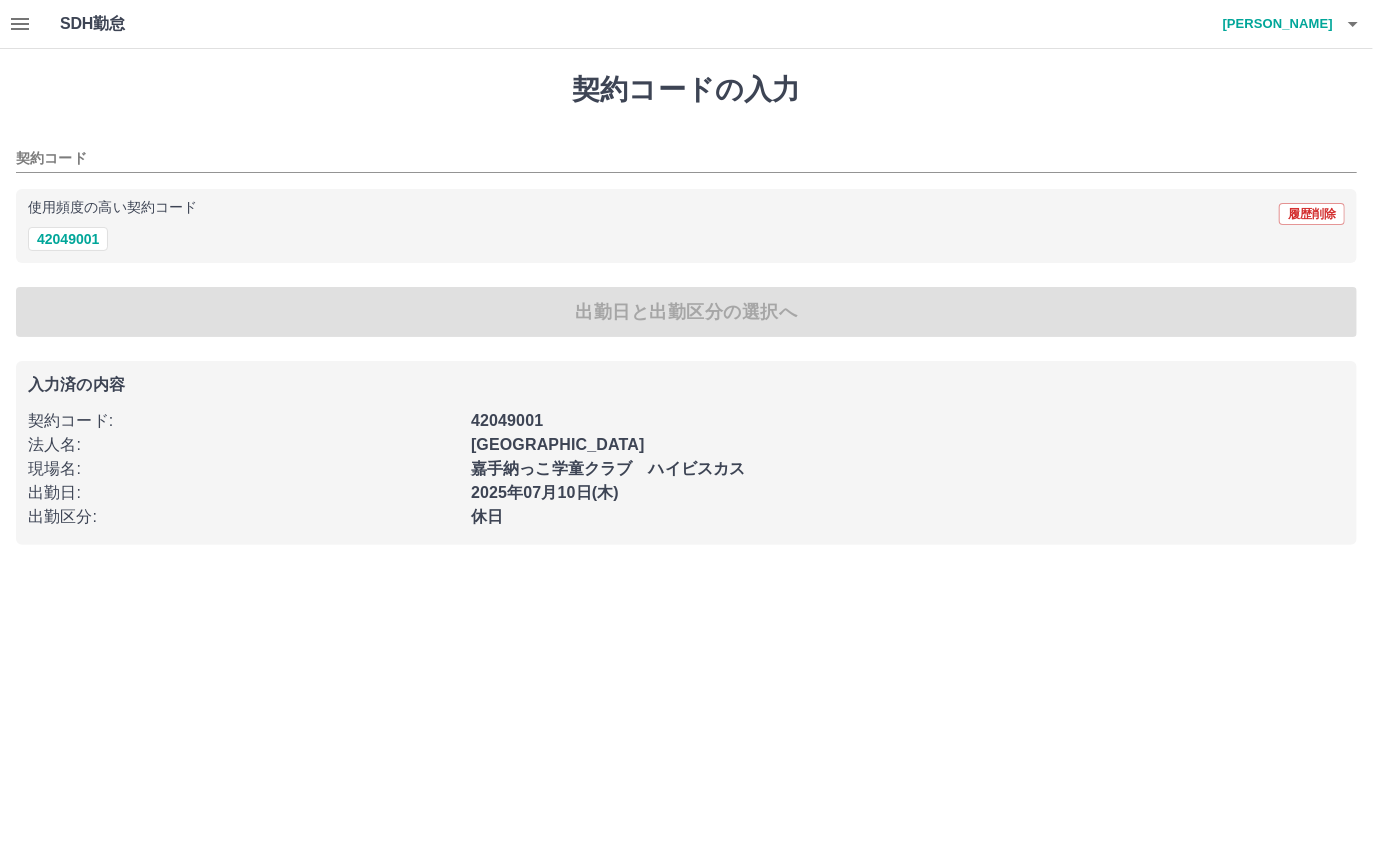 type on "********" 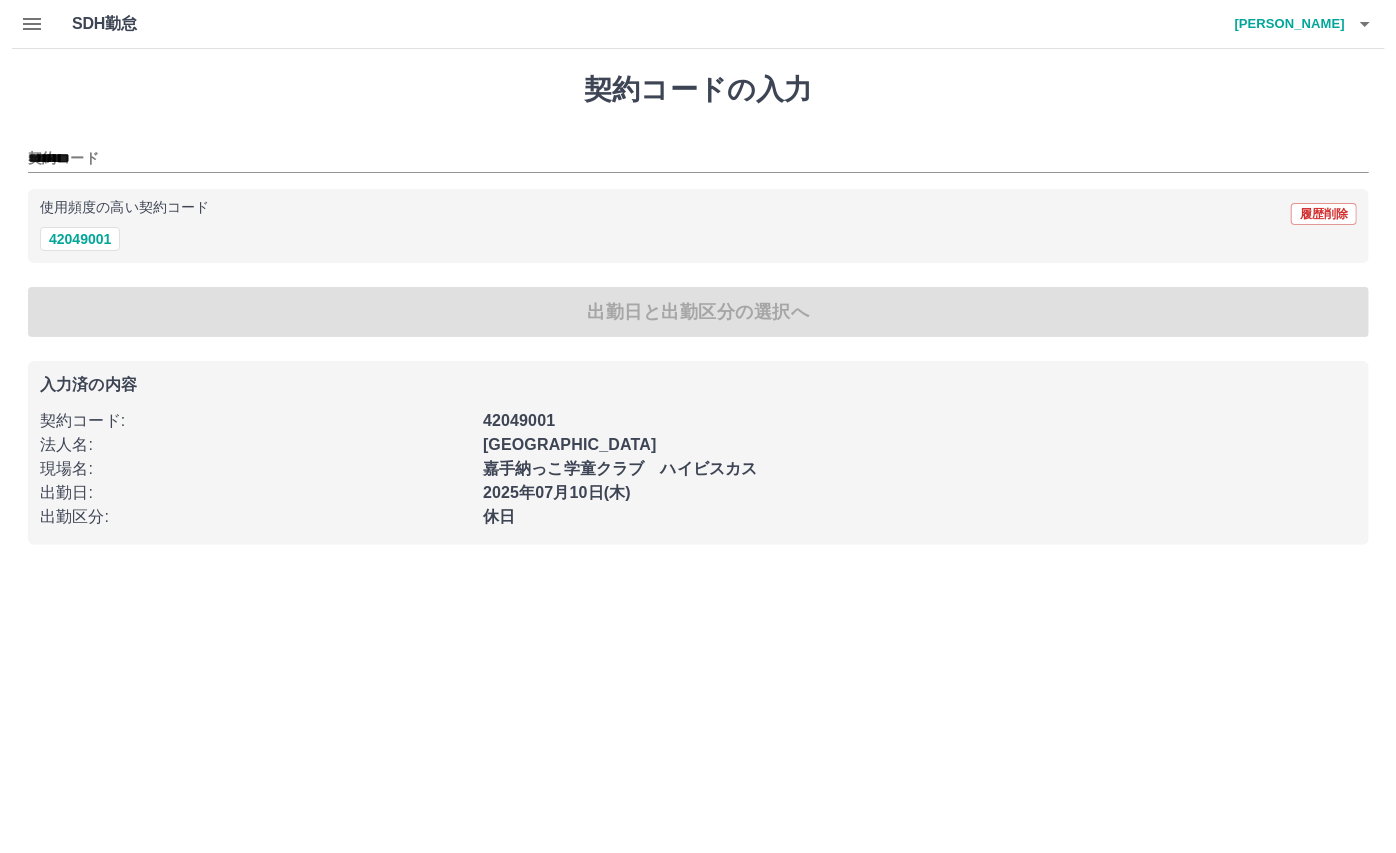 scroll, scrollTop: 0, scrollLeft: 0, axis: both 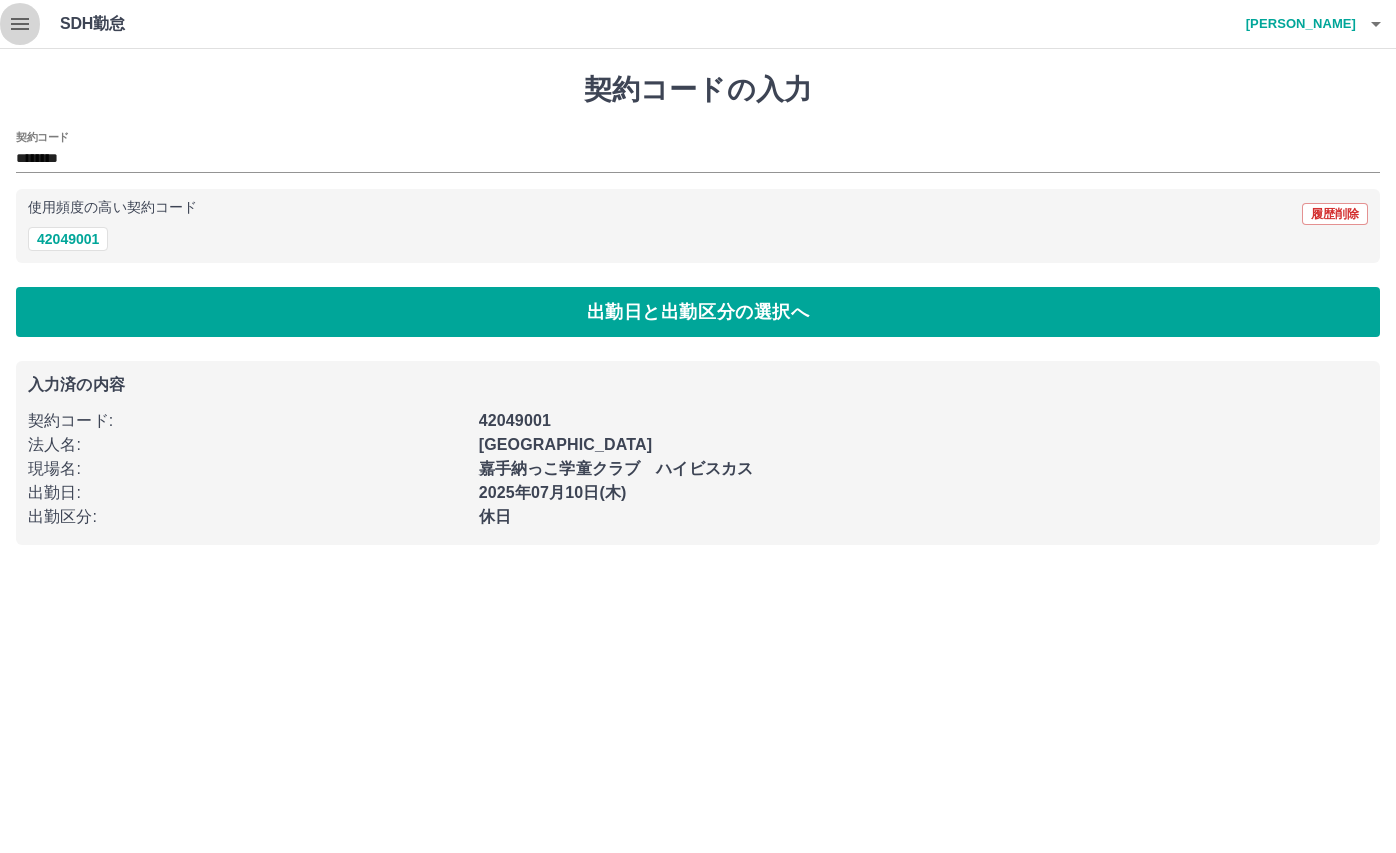 click 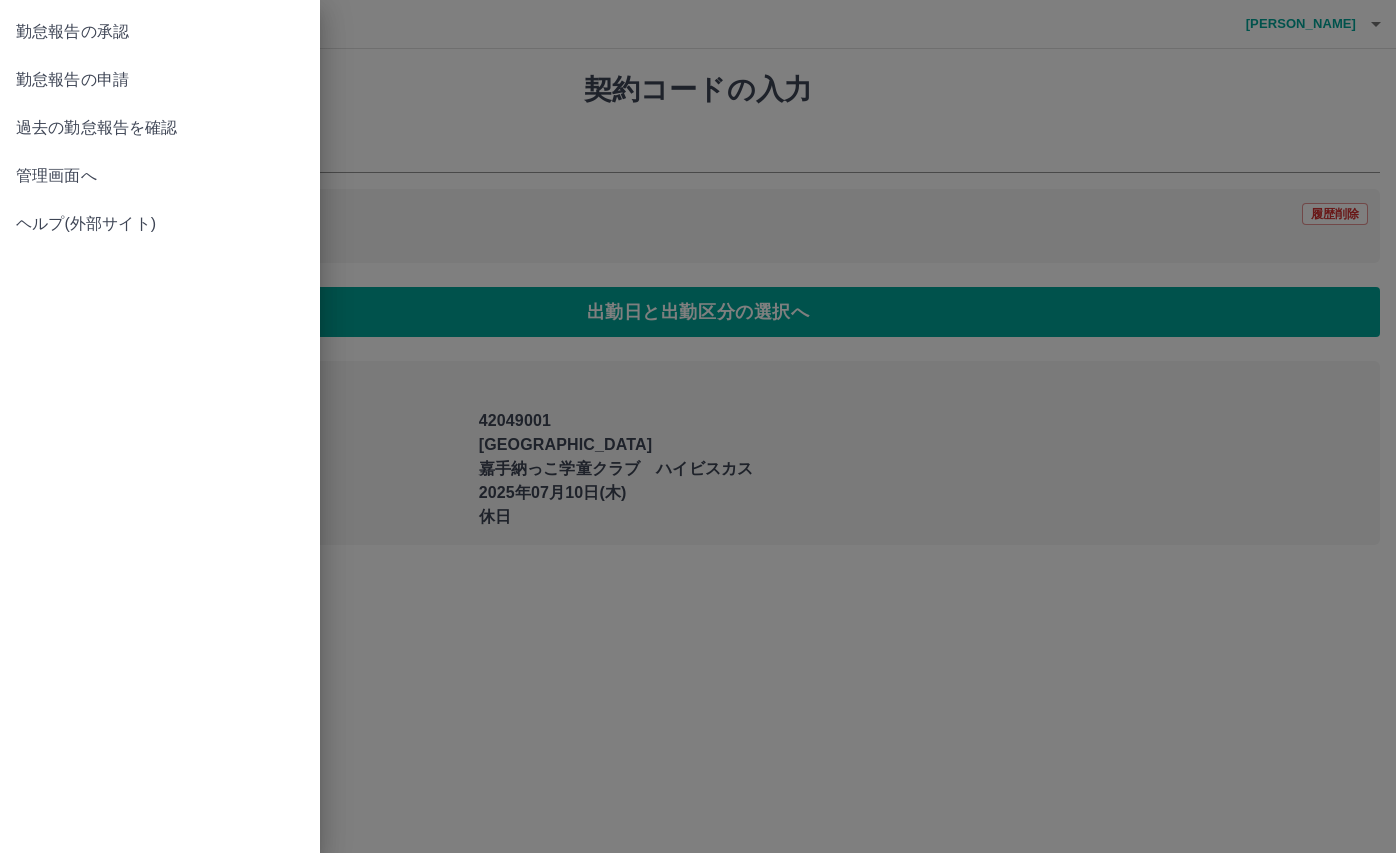 click on "管理画面へ" at bounding box center [160, 176] 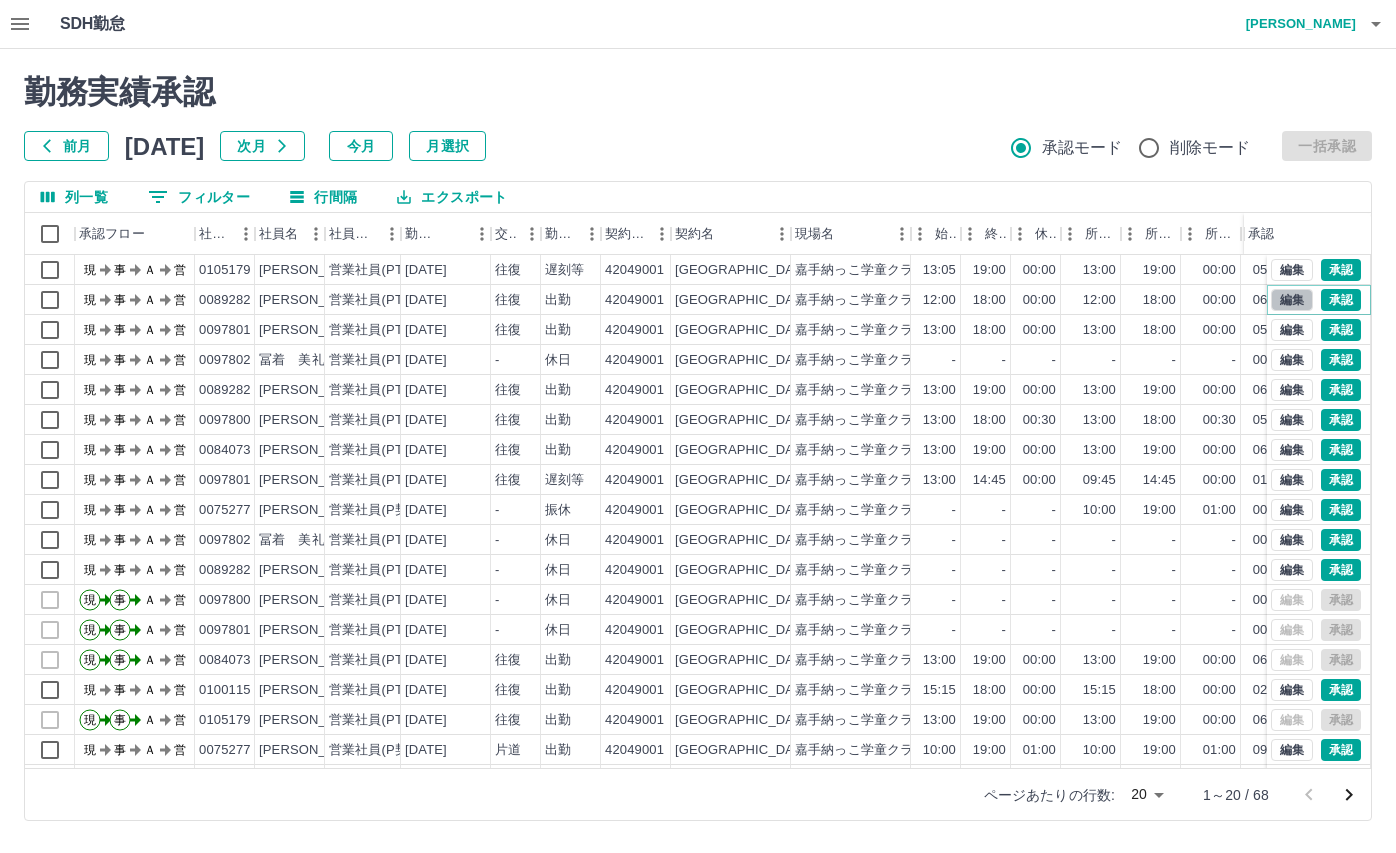 click on "編集" at bounding box center (1292, 300) 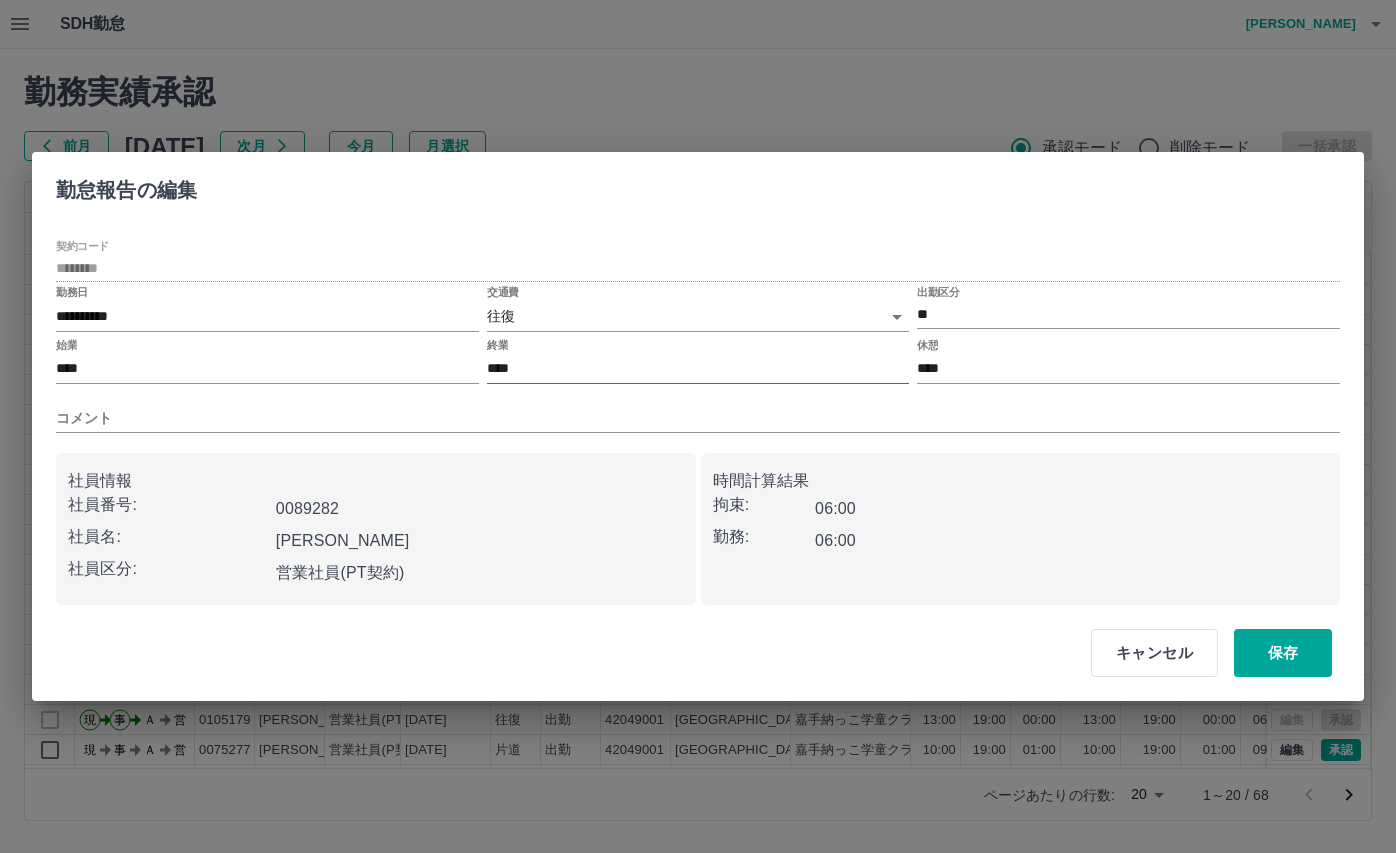click on "****" at bounding box center (698, 369) 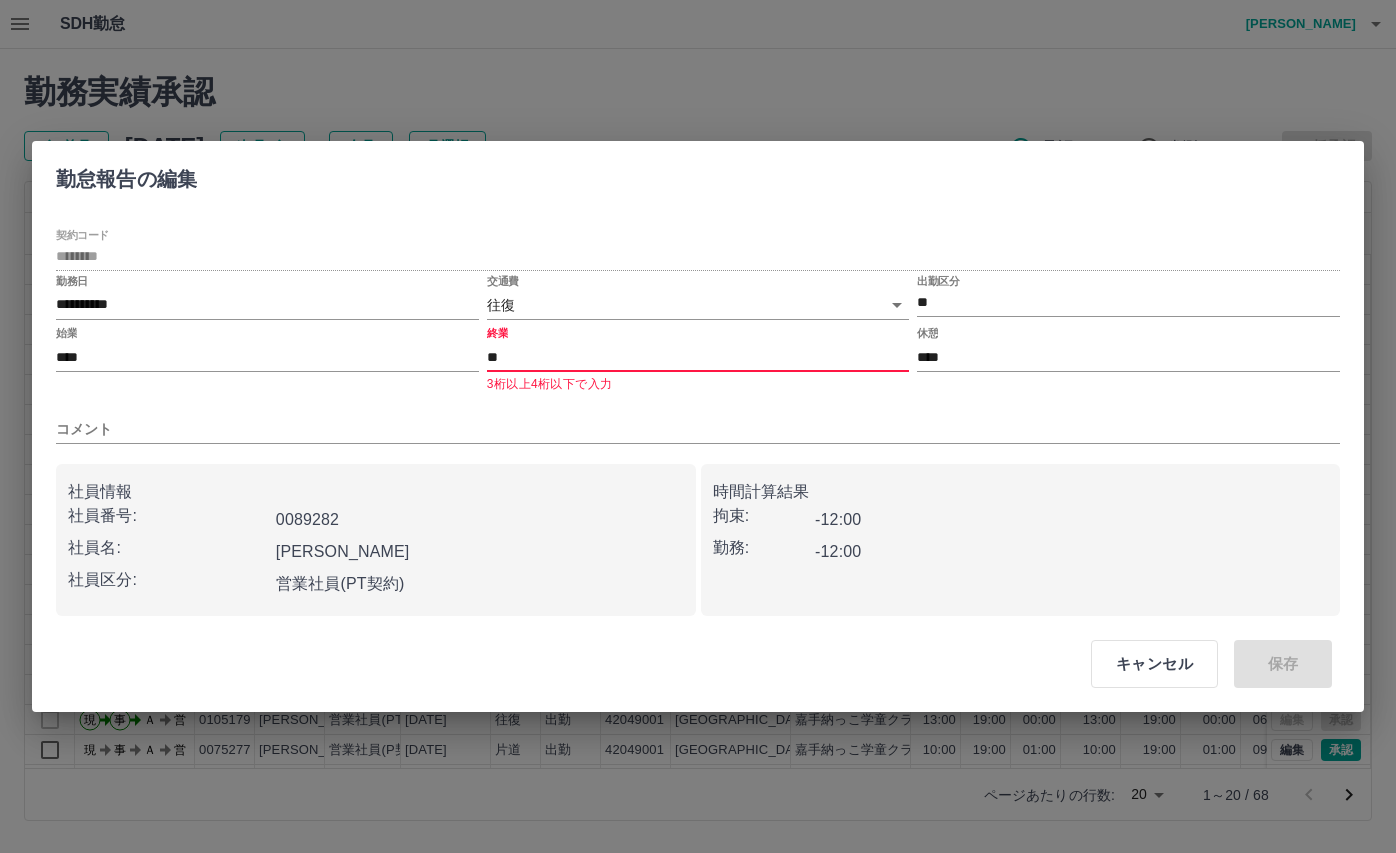 type on "*" 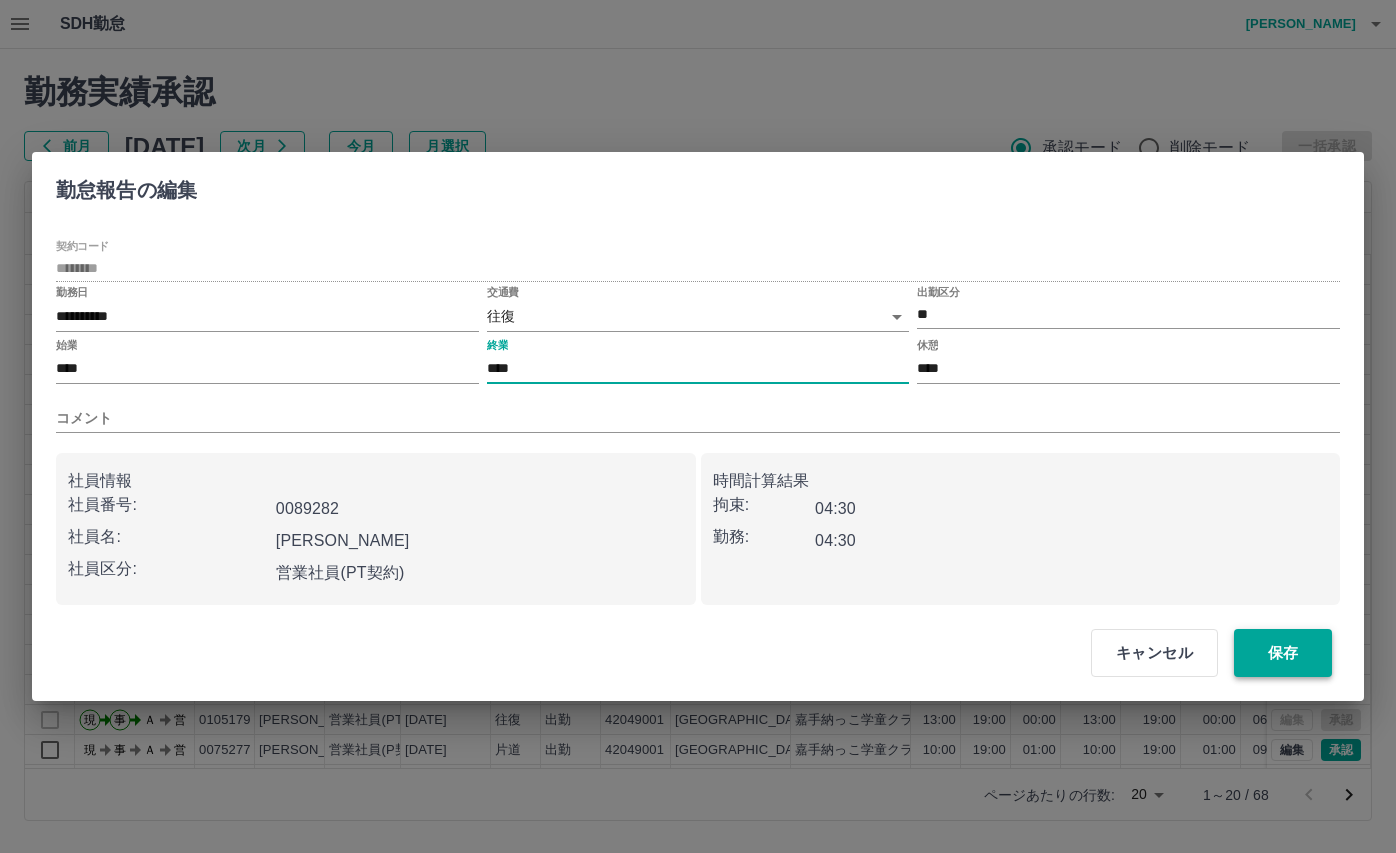 type on "****" 